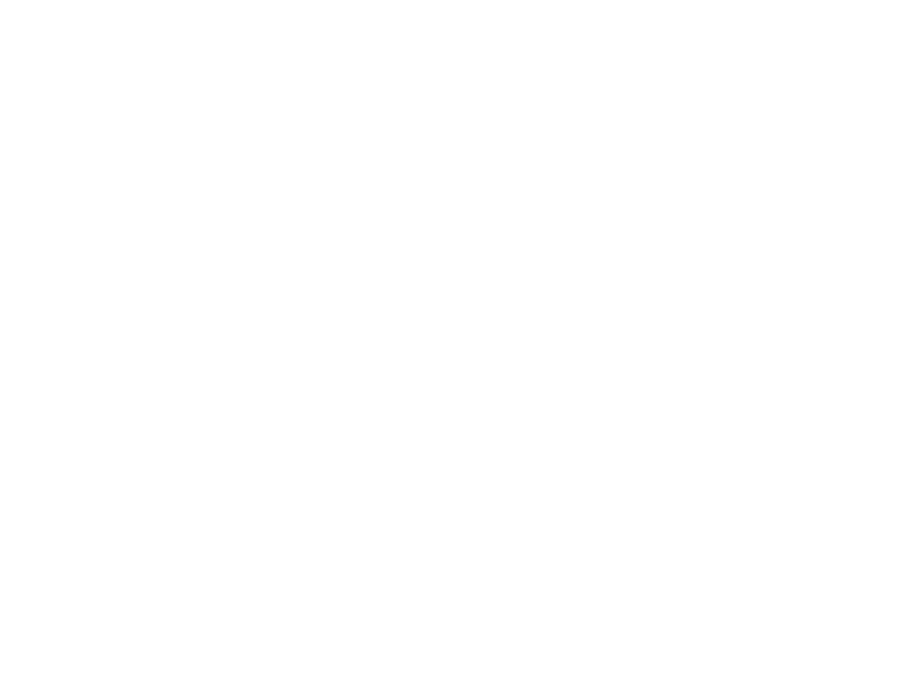 scroll, scrollTop: 0, scrollLeft: 0, axis: both 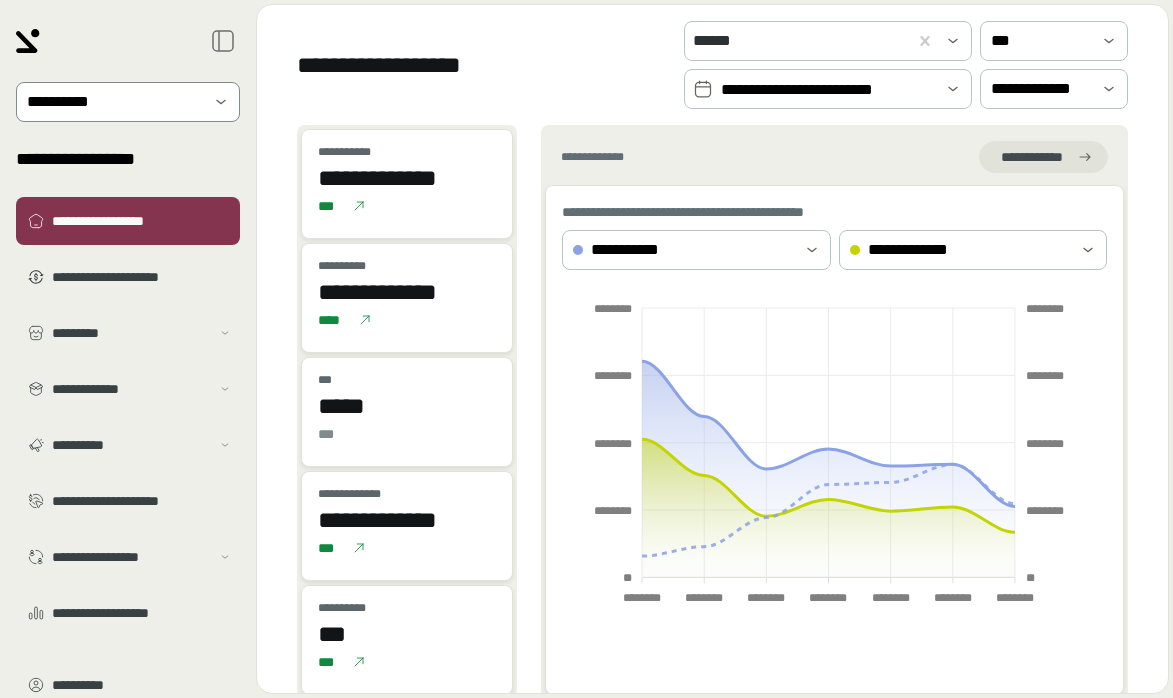 click at bounding box center [114, 102] 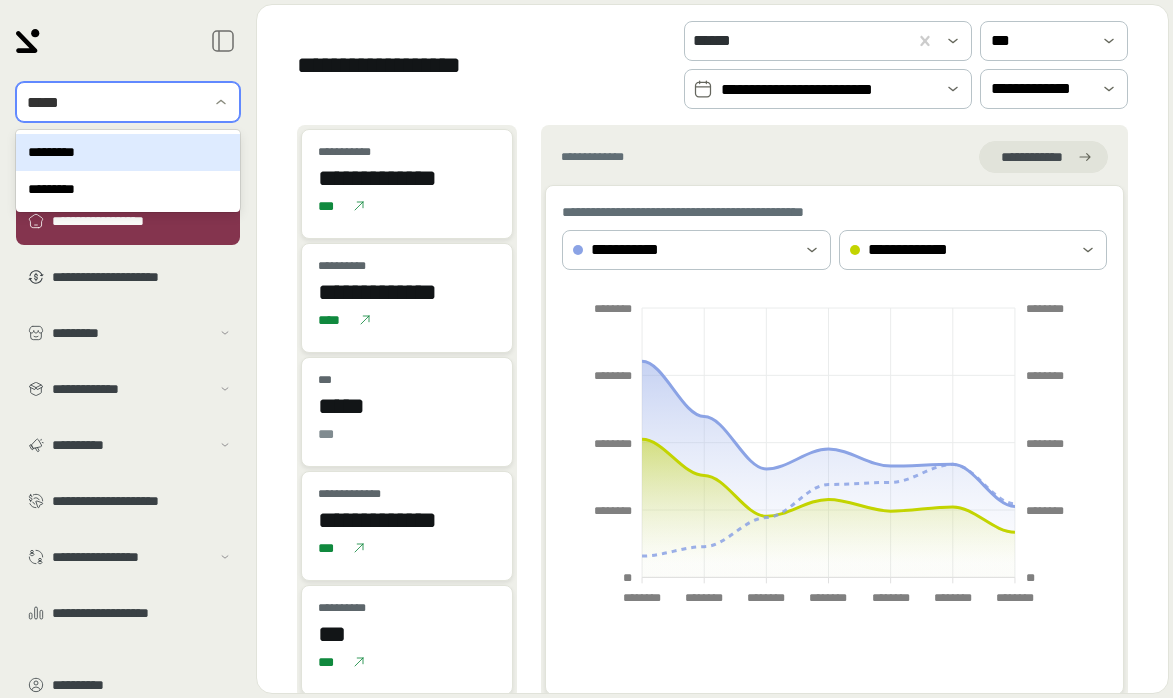 type on "******" 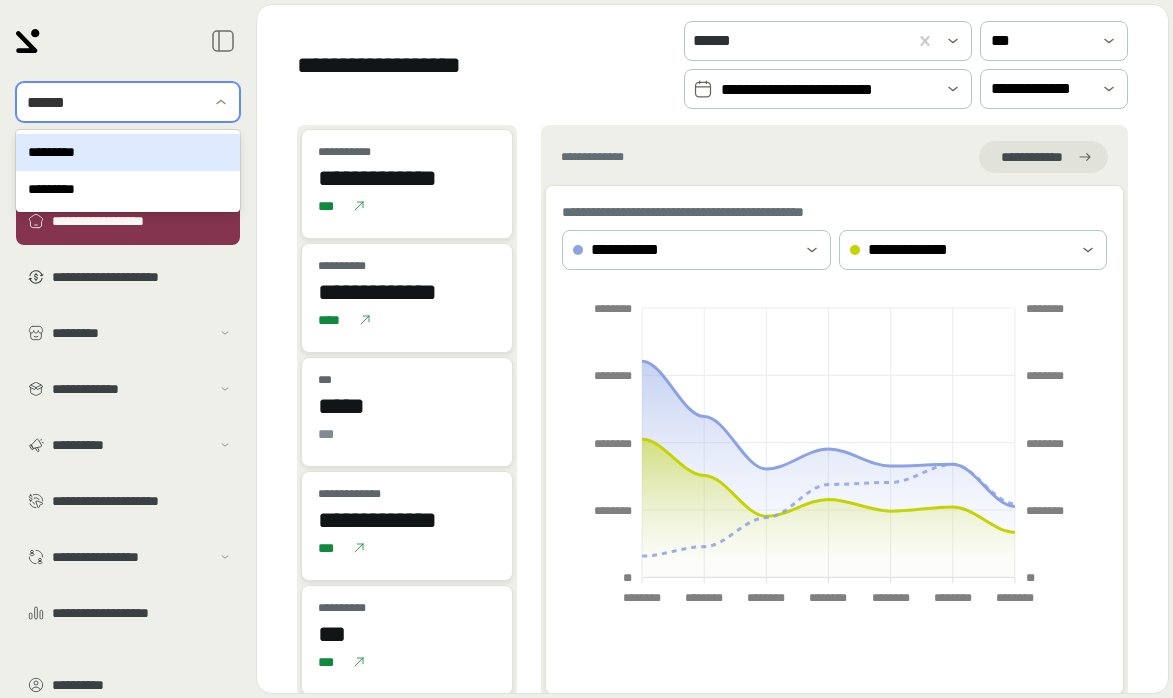 click on "*********" at bounding box center (128, 189) 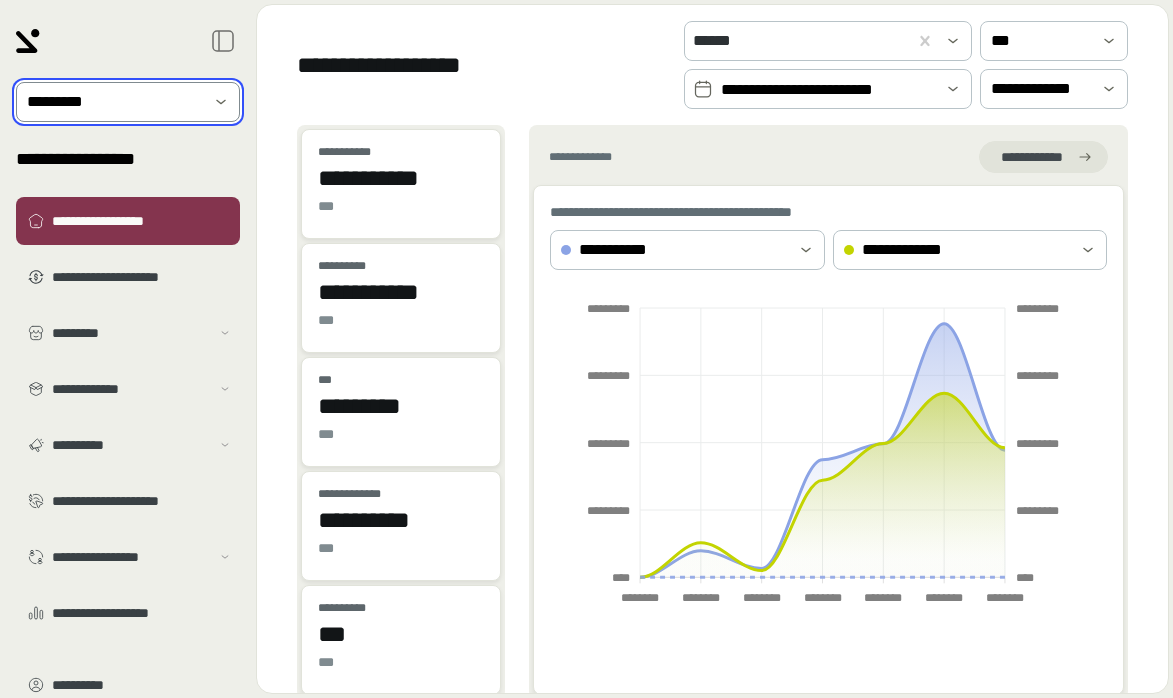 click on "**********" at bounding box center (828, 89) 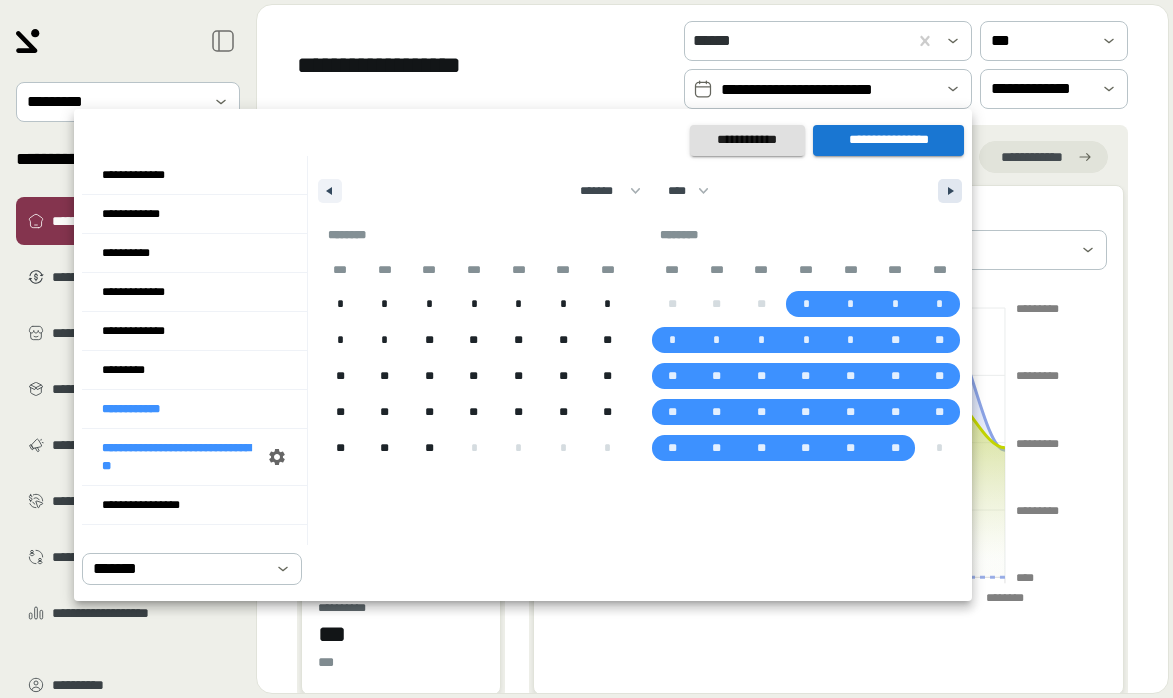 click at bounding box center [950, 191] 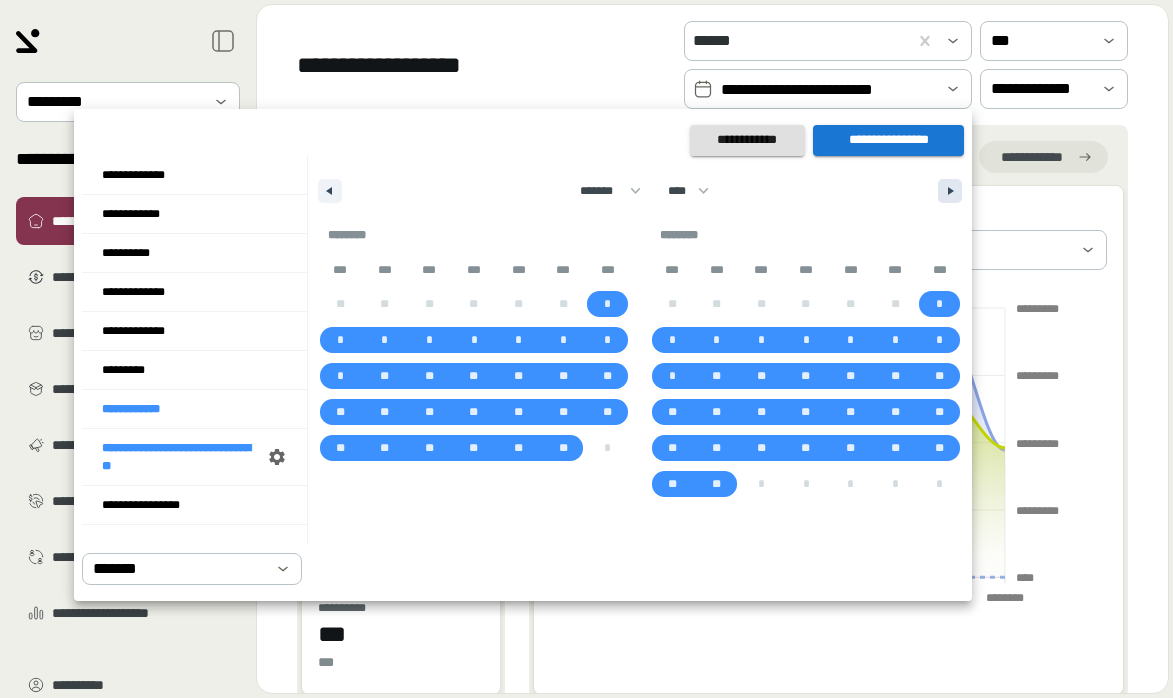 click at bounding box center [950, 191] 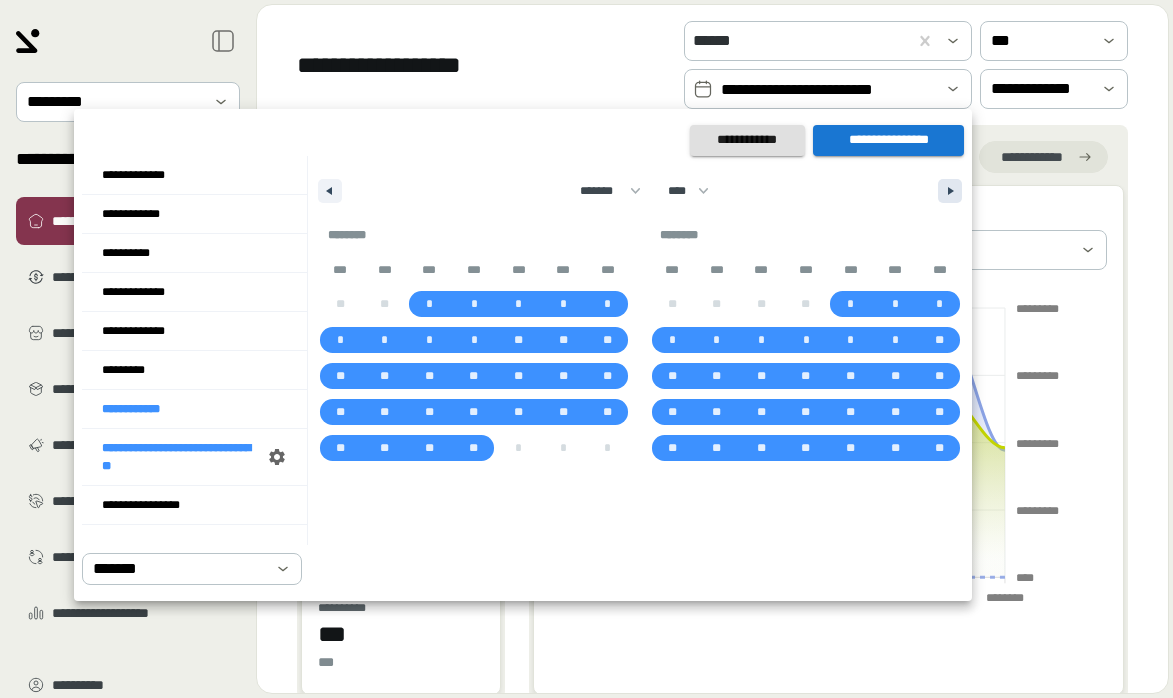 click at bounding box center (950, 191) 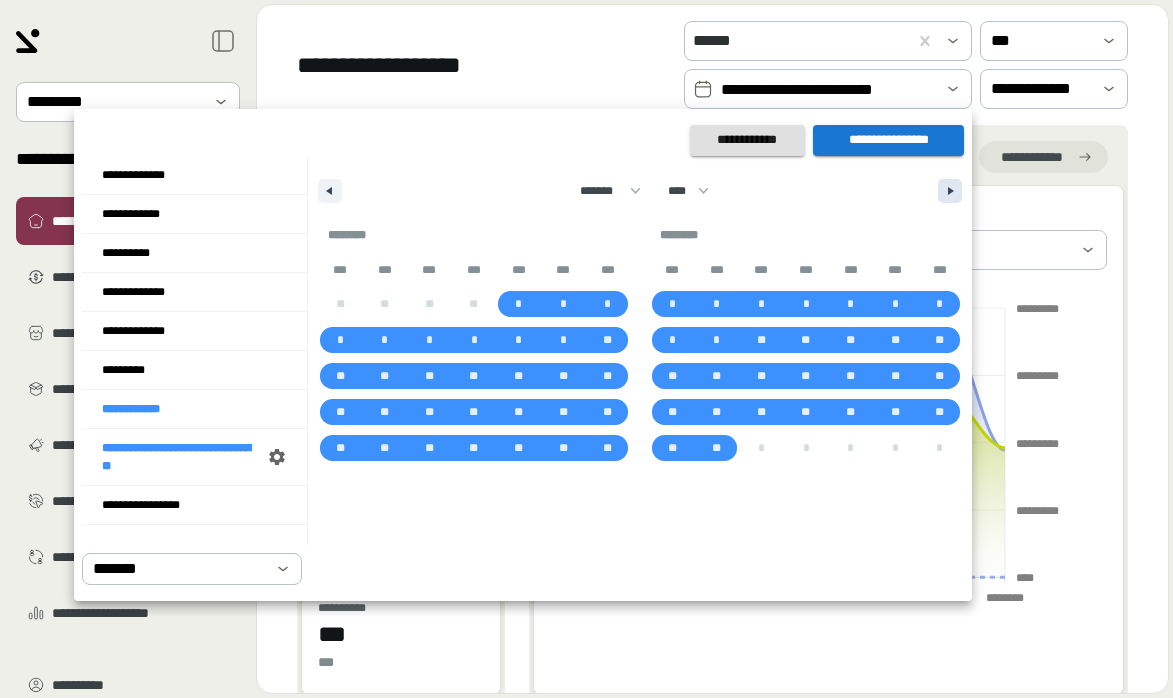 click at bounding box center (950, 191) 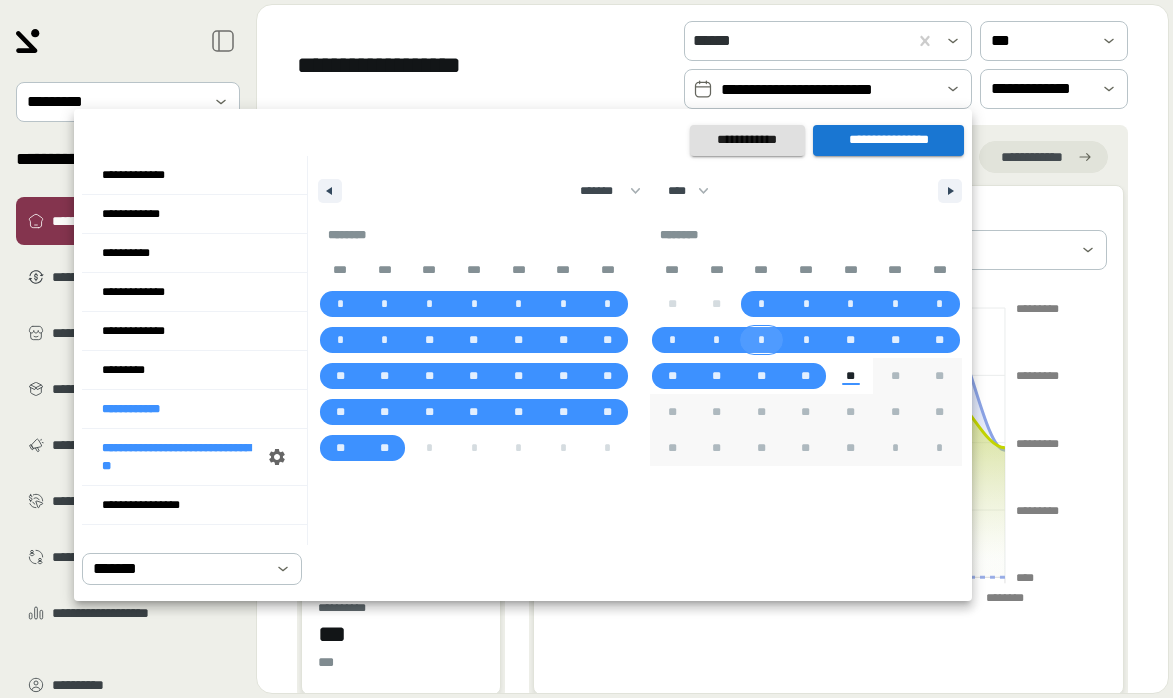 click on "*" at bounding box center (761, 340) 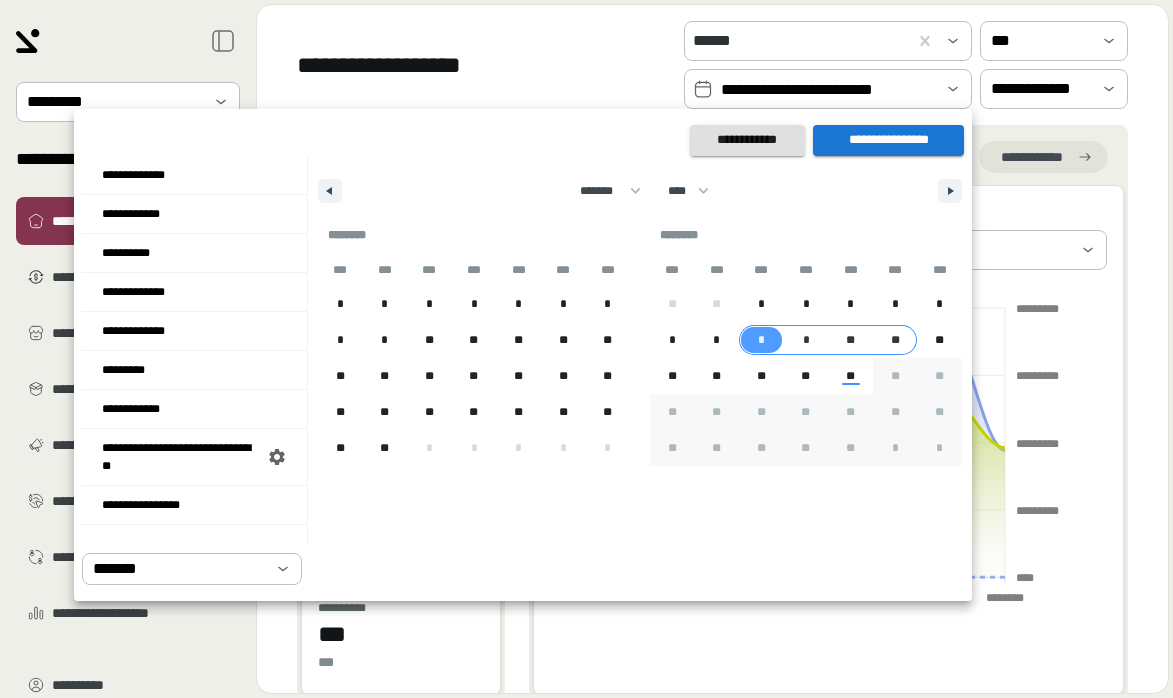 click on "**" at bounding box center (895, 340) 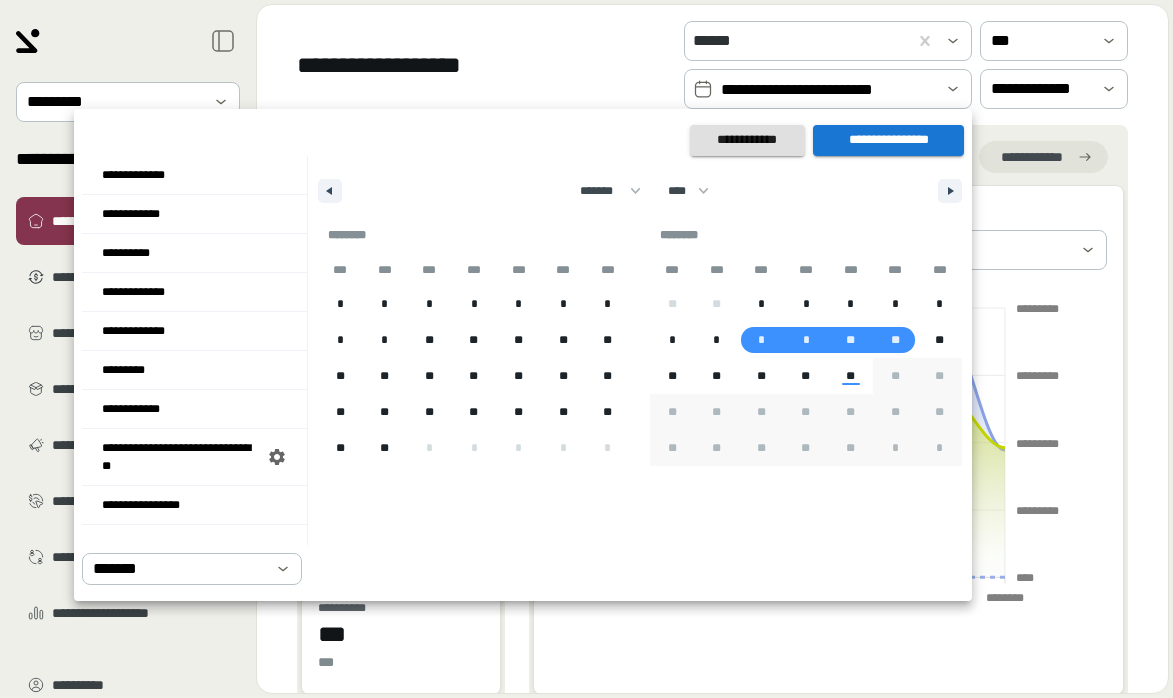 click on "**********" at bounding box center (888, 140) 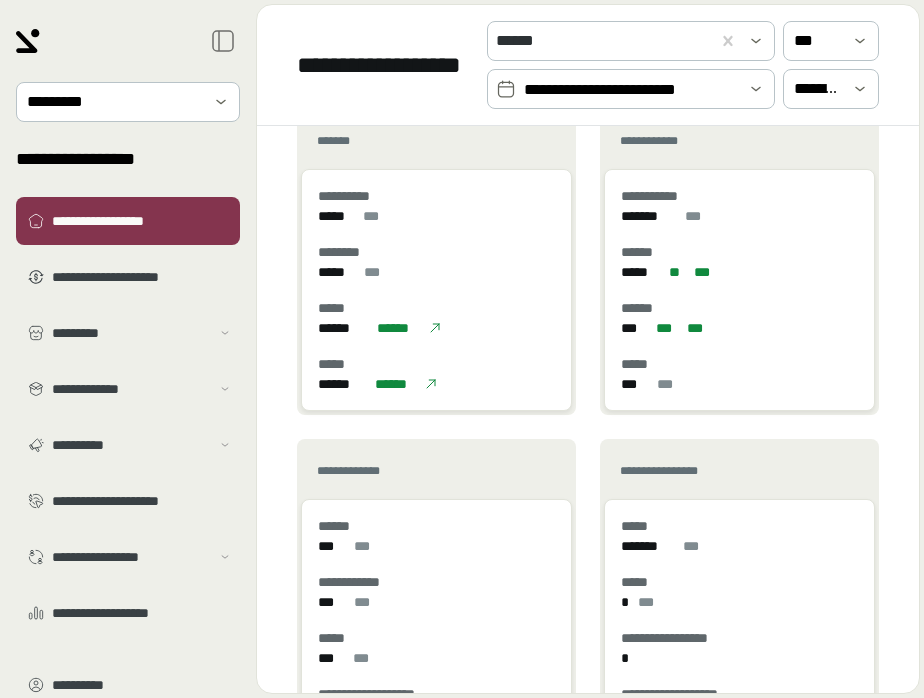 scroll, scrollTop: 1164, scrollLeft: 0, axis: vertical 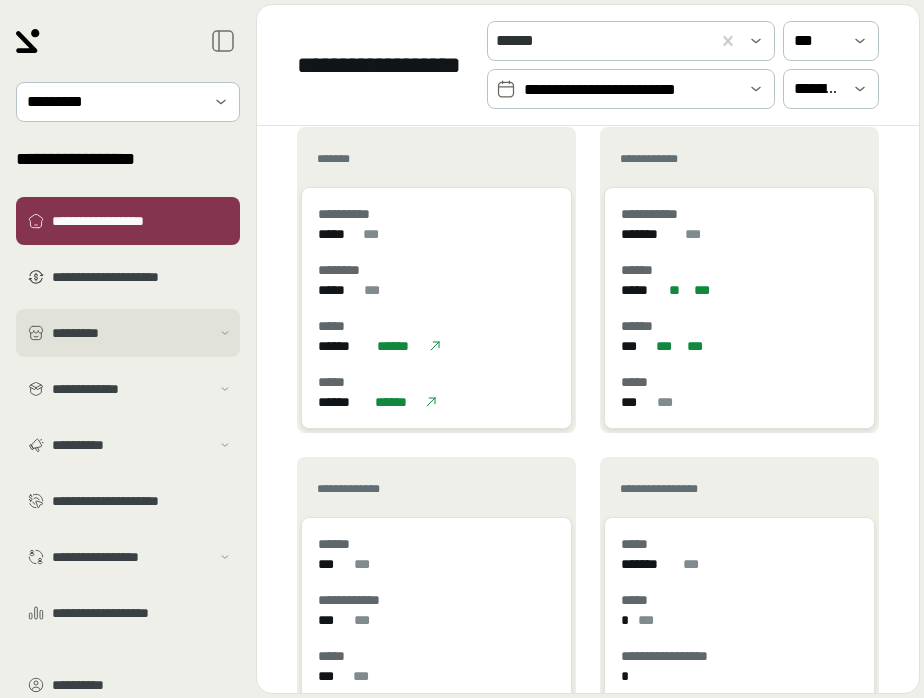 click 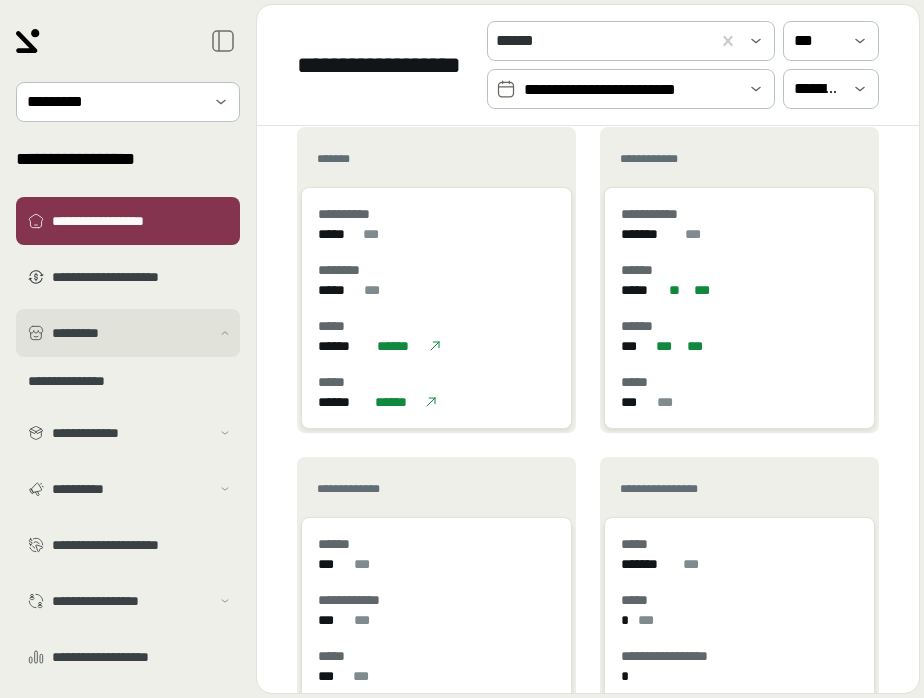 scroll, scrollTop: 127, scrollLeft: 0, axis: vertical 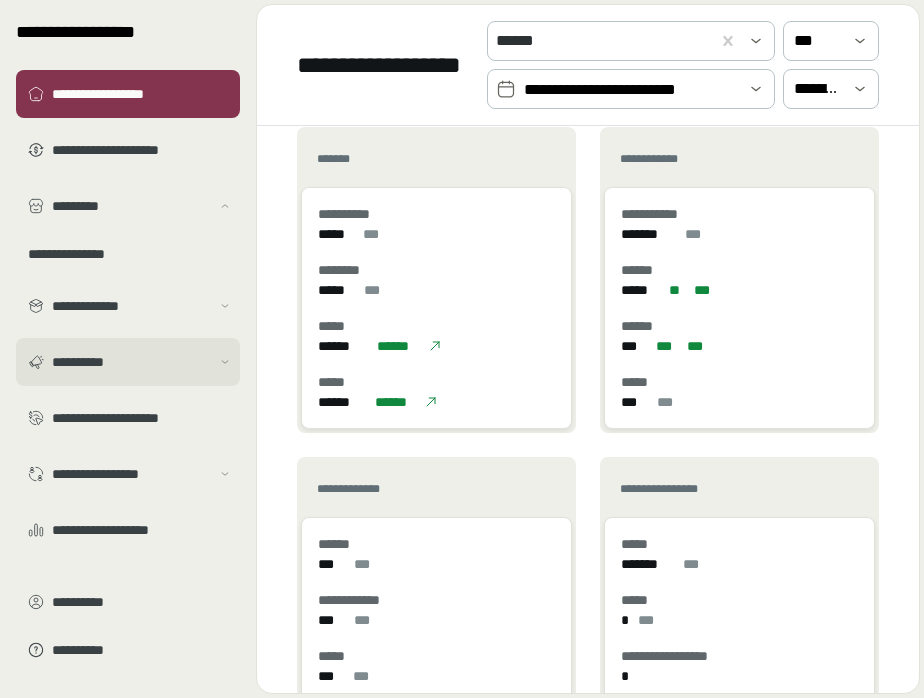 click on "**********" at bounding box center (131, 362) 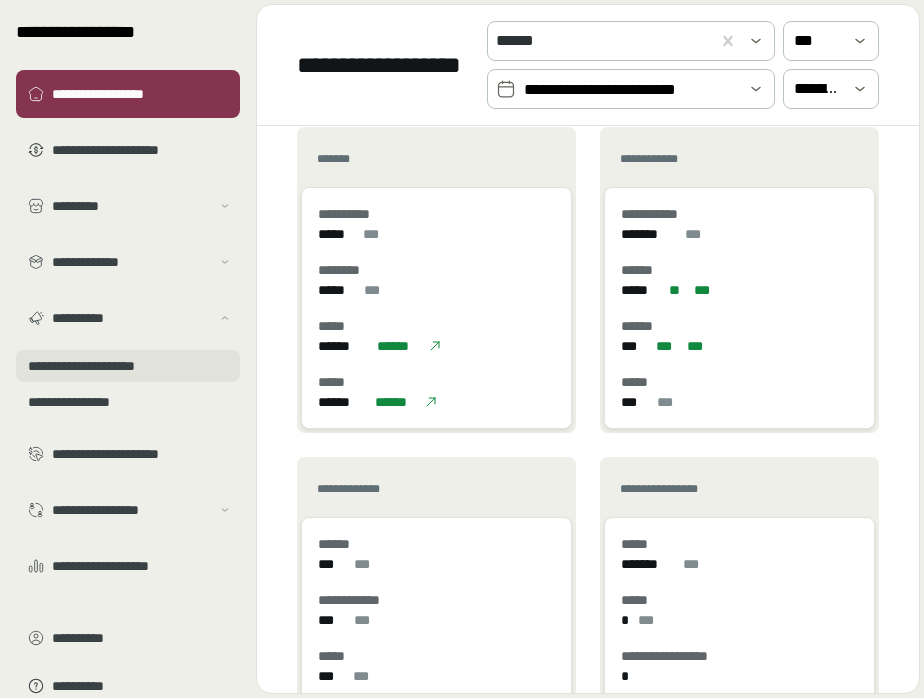click on "**********" at bounding box center [128, 366] 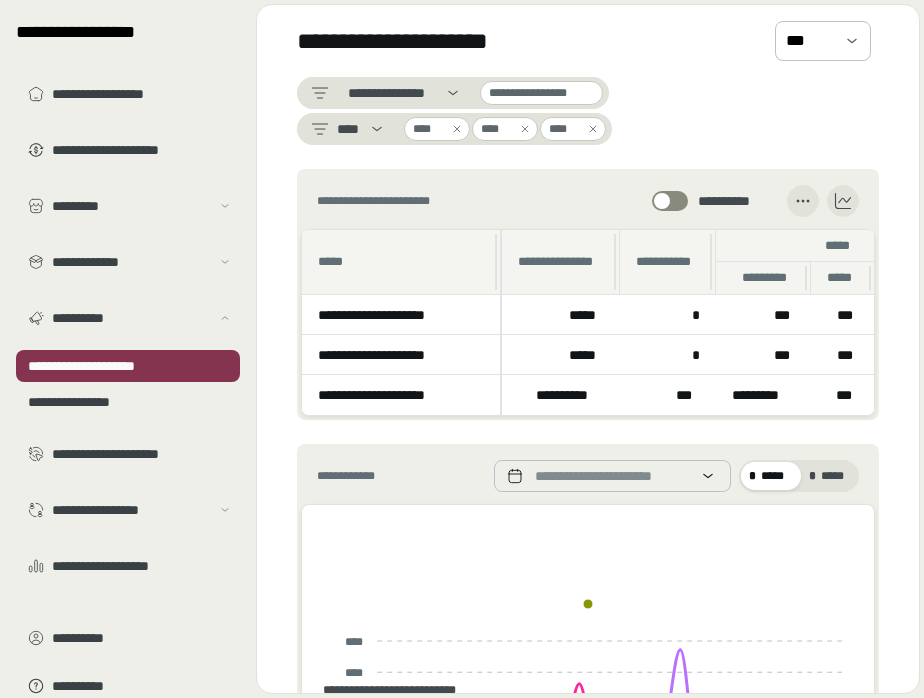 click 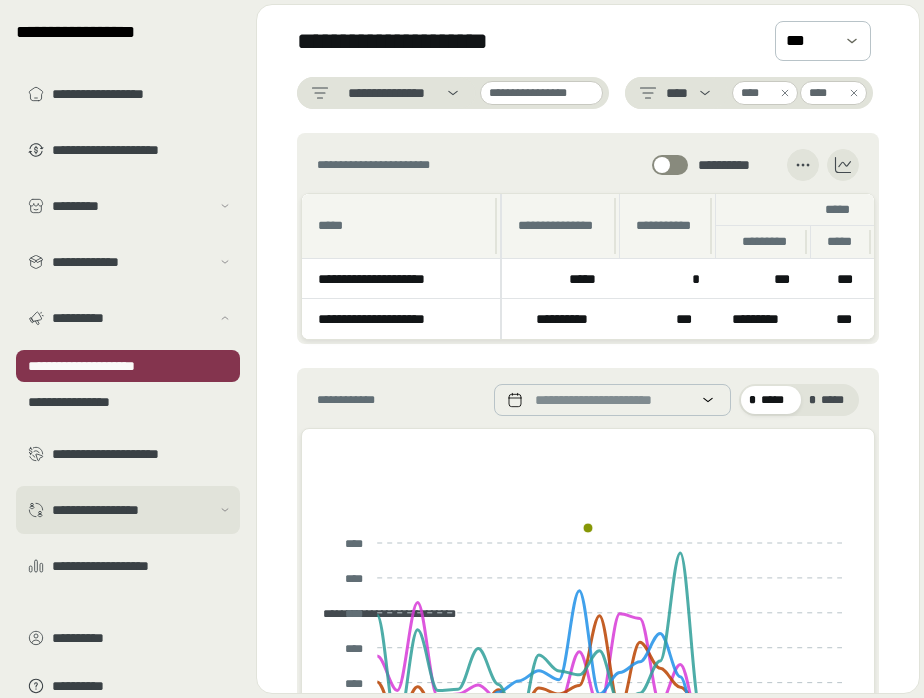 scroll, scrollTop: 163, scrollLeft: 0, axis: vertical 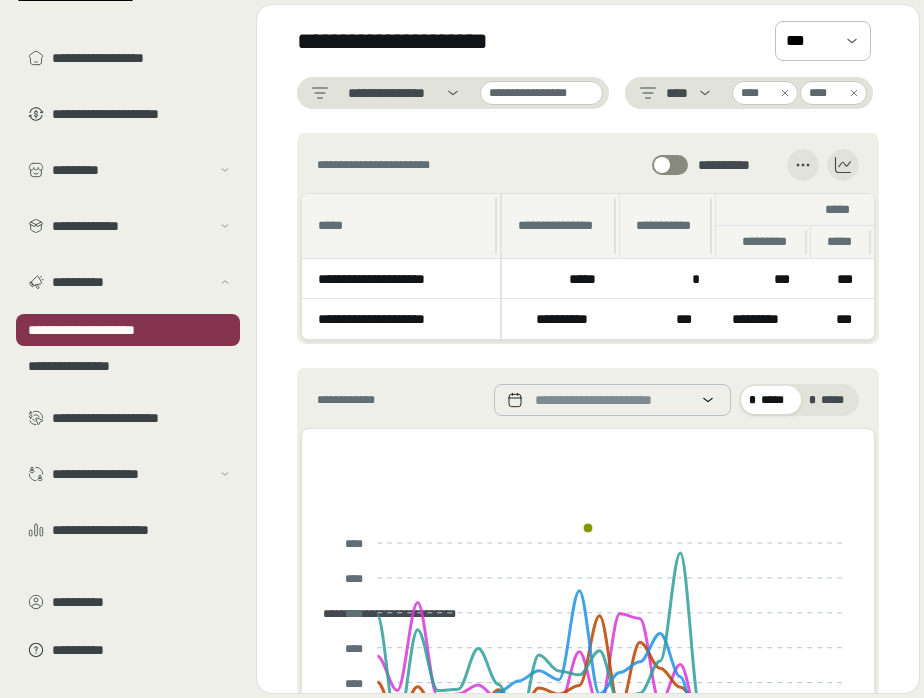 click 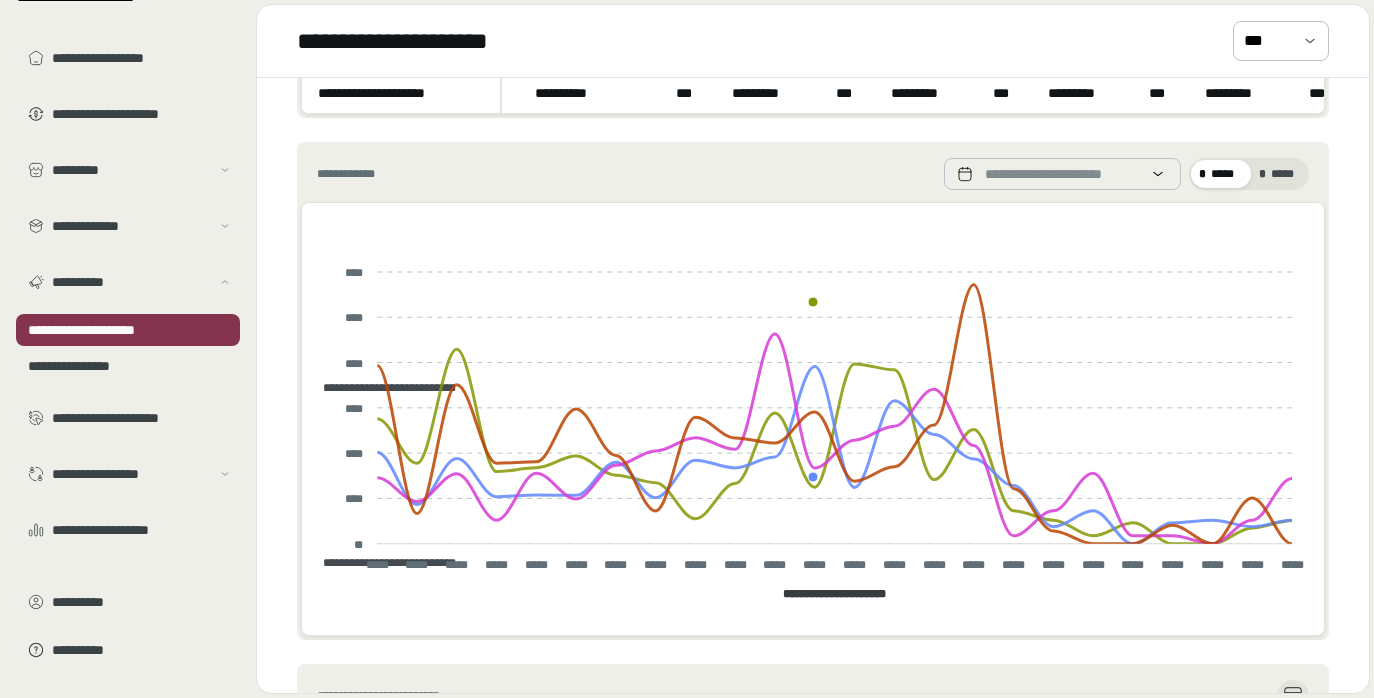 scroll, scrollTop: 211, scrollLeft: 0, axis: vertical 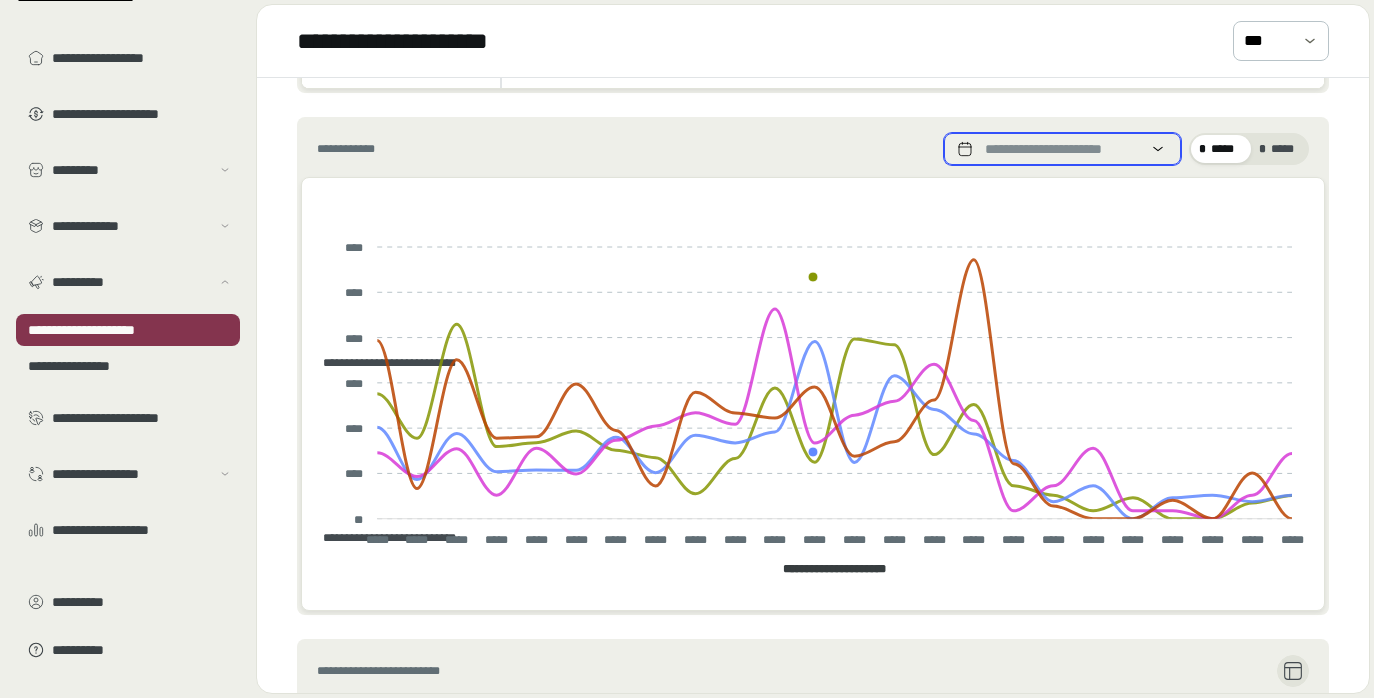 click on "**********" at bounding box center (1060, 149) 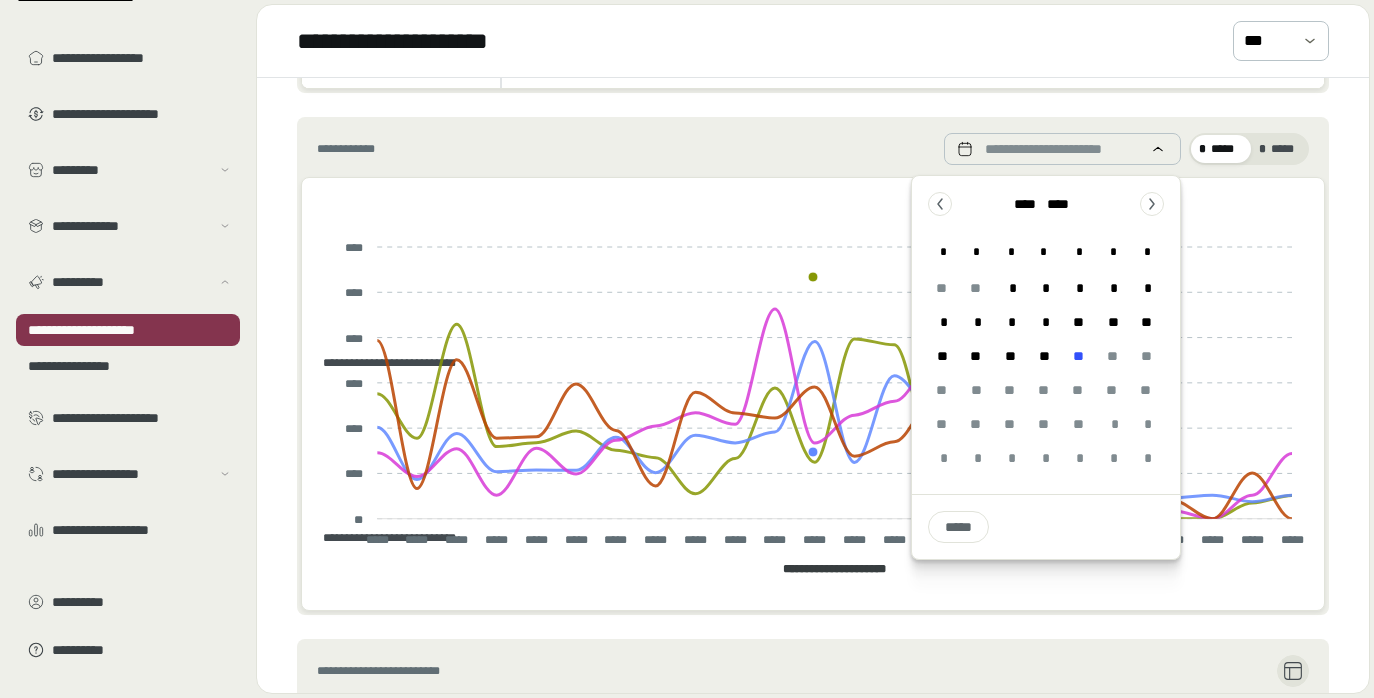 click on "[FIRST] [LAST] [ADDRESS] [CITY] [STATE] [ZIP] [COUNTRY] [PHONE] [EMAIL]" at bounding box center (813, 149) 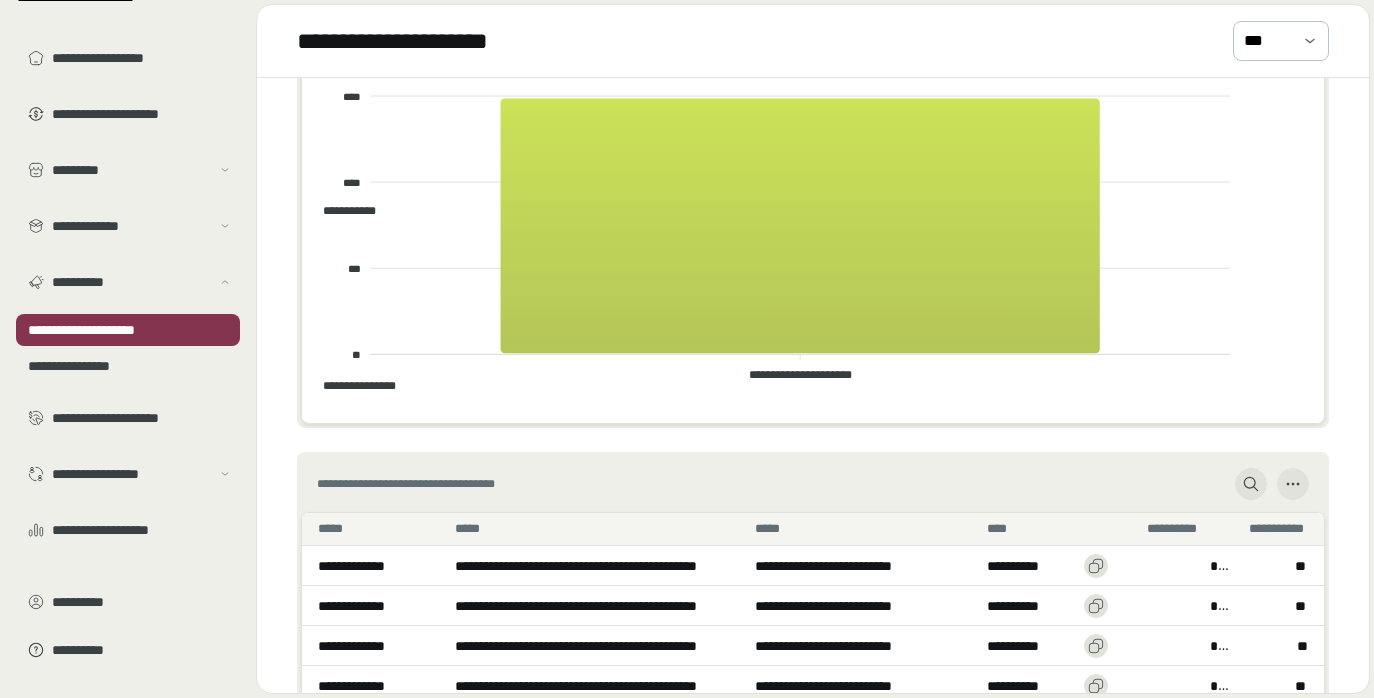 scroll, scrollTop: 1248, scrollLeft: 0, axis: vertical 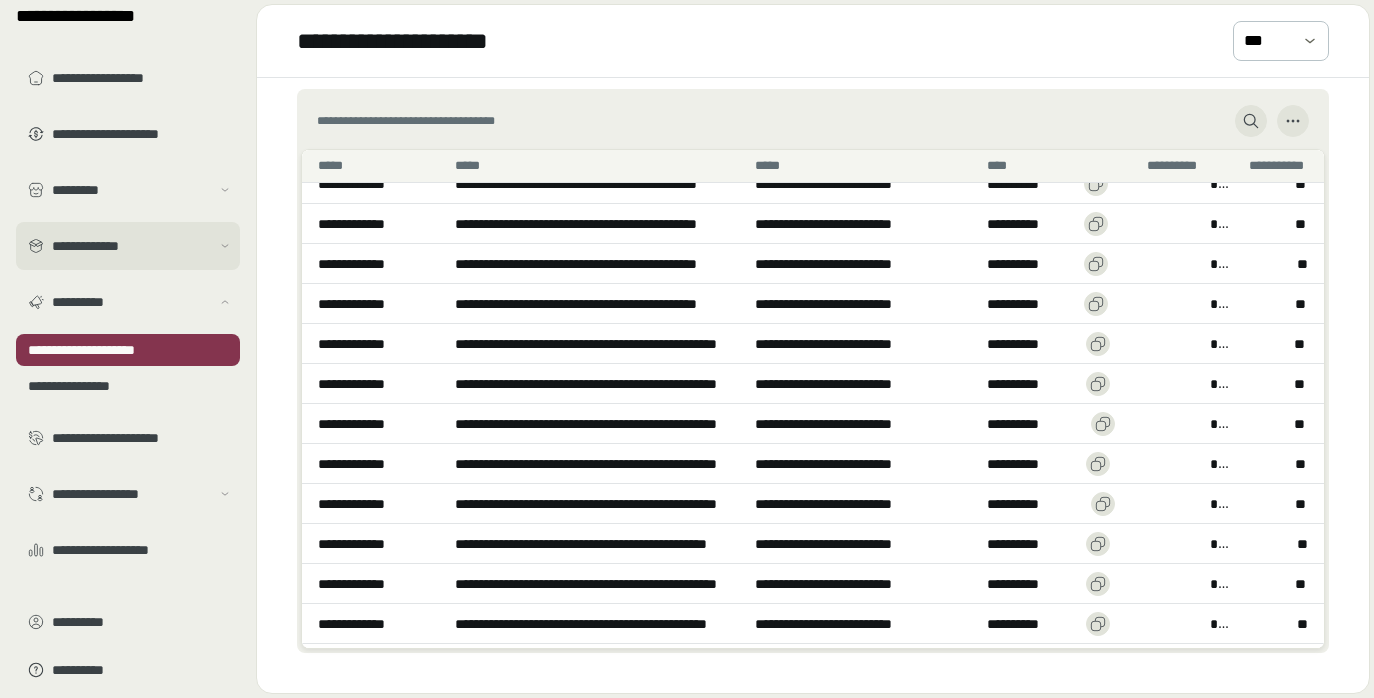 click on "**********" at bounding box center (131, 246) 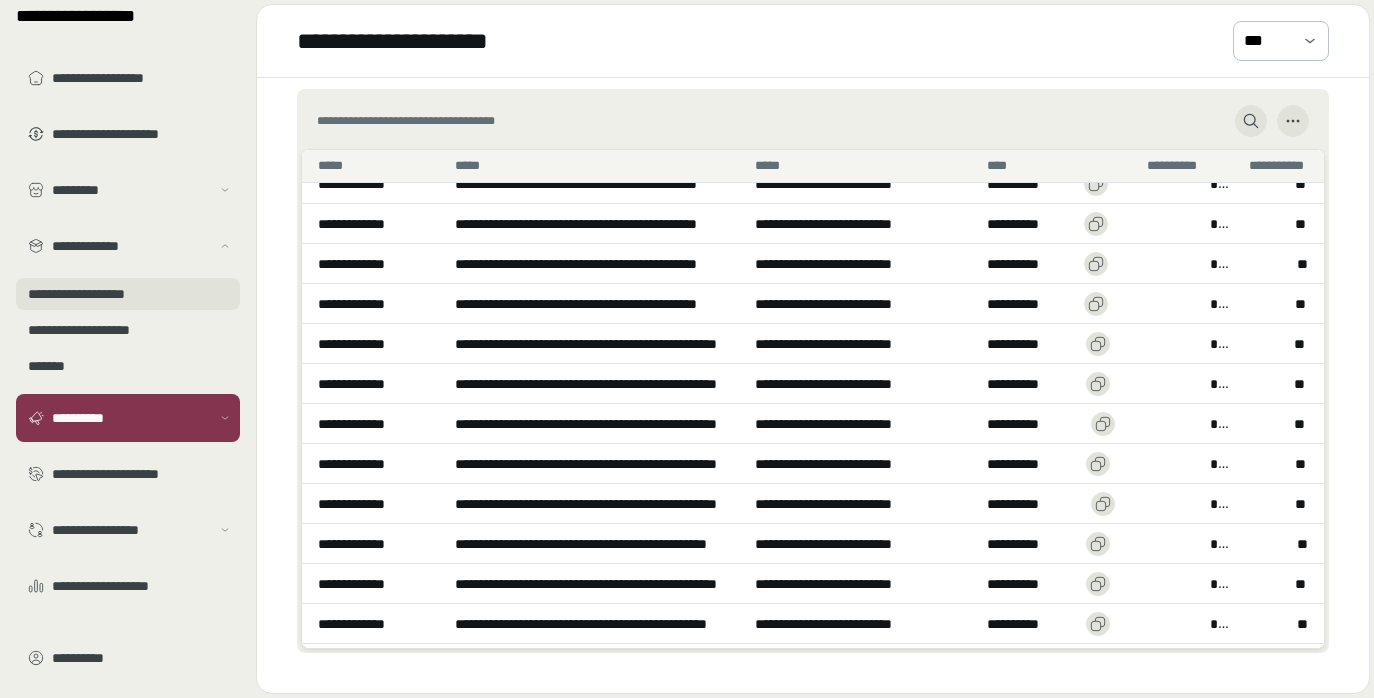 click on "**********" at bounding box center [128, 294] 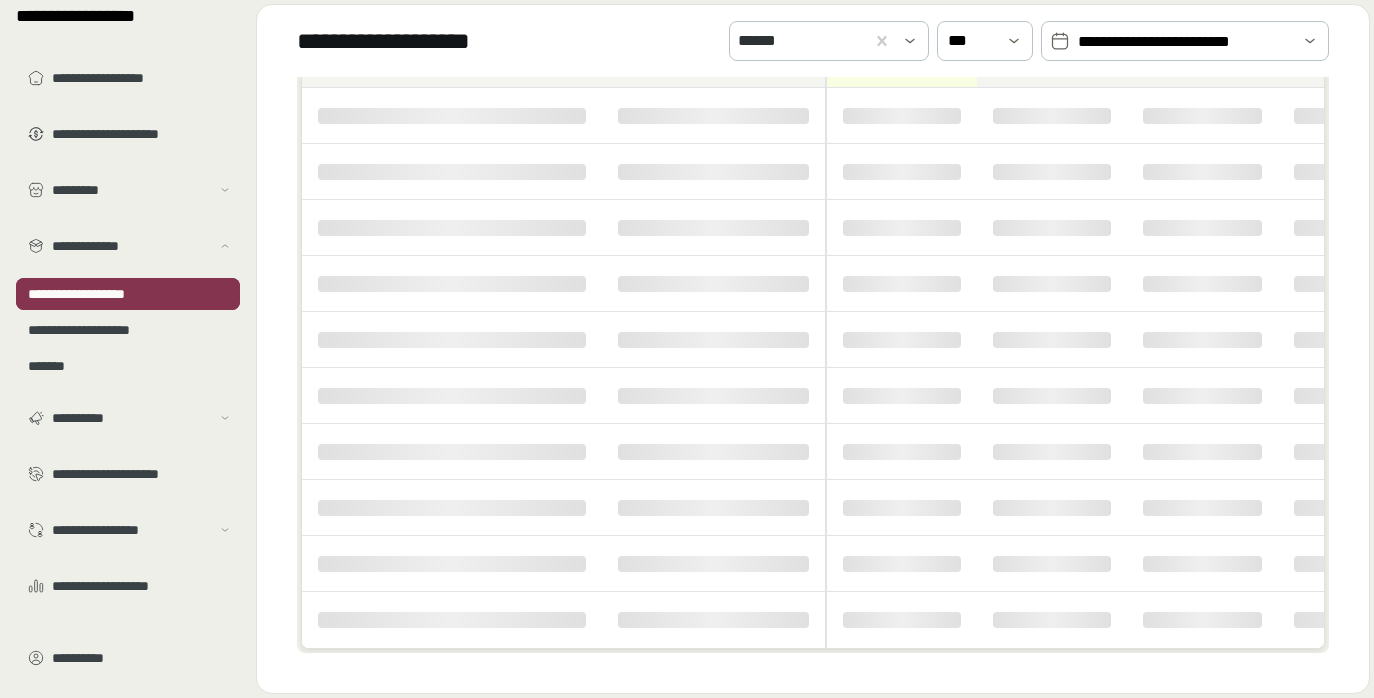 scroll, scrollTop: 0, scrollLeft: 0, axis: both 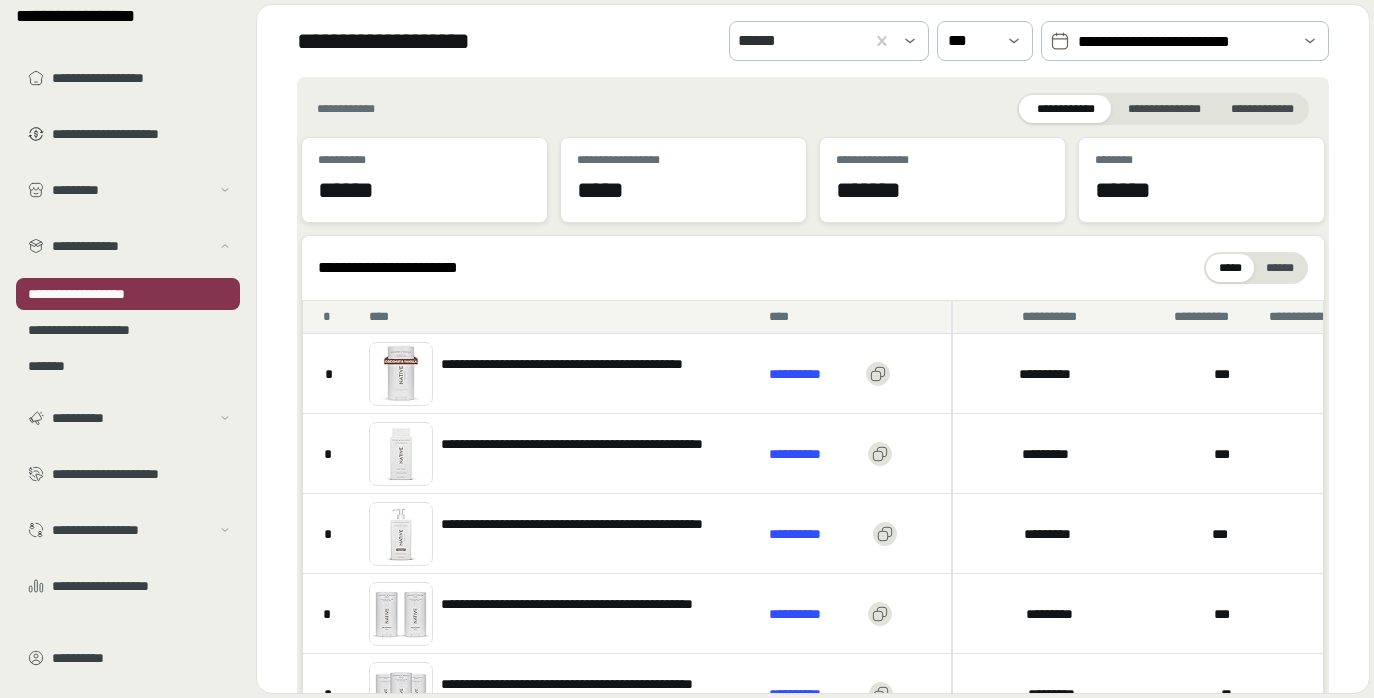 click on "**********" at bounding box center [1185, 42] 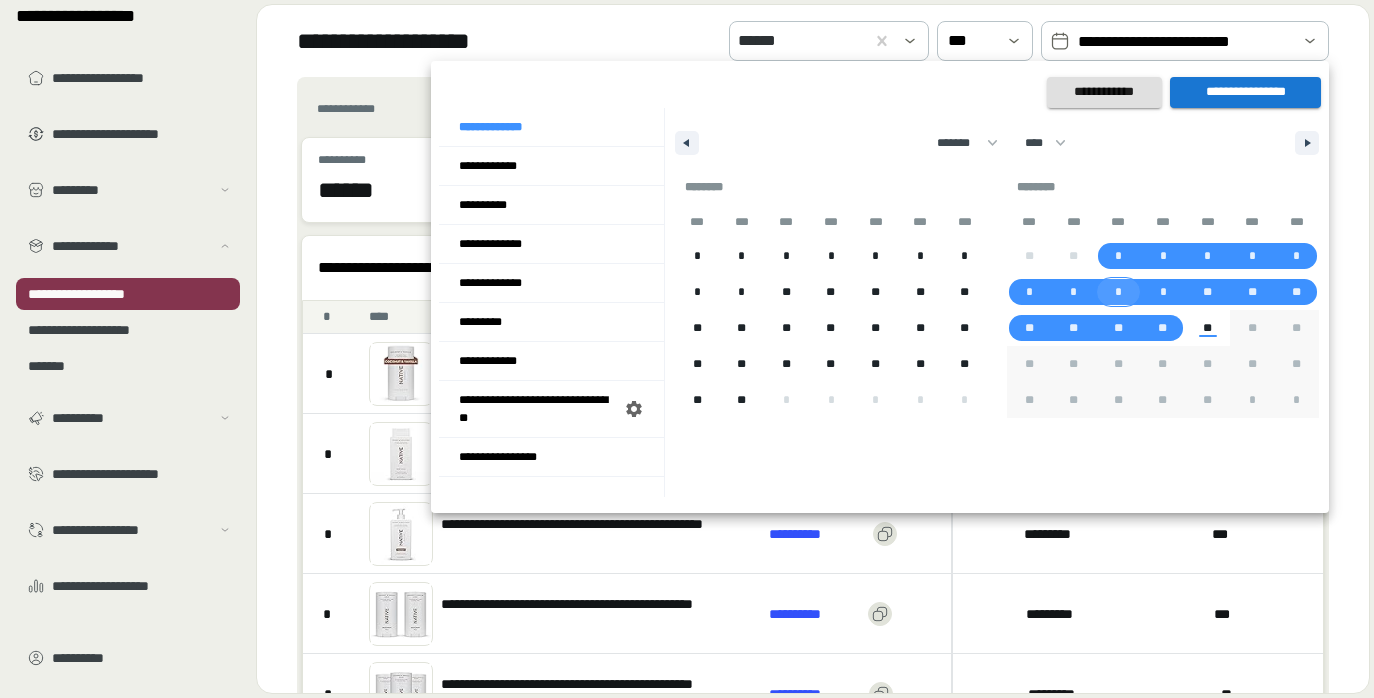 click on "*" at bounding box center (1118, 292) 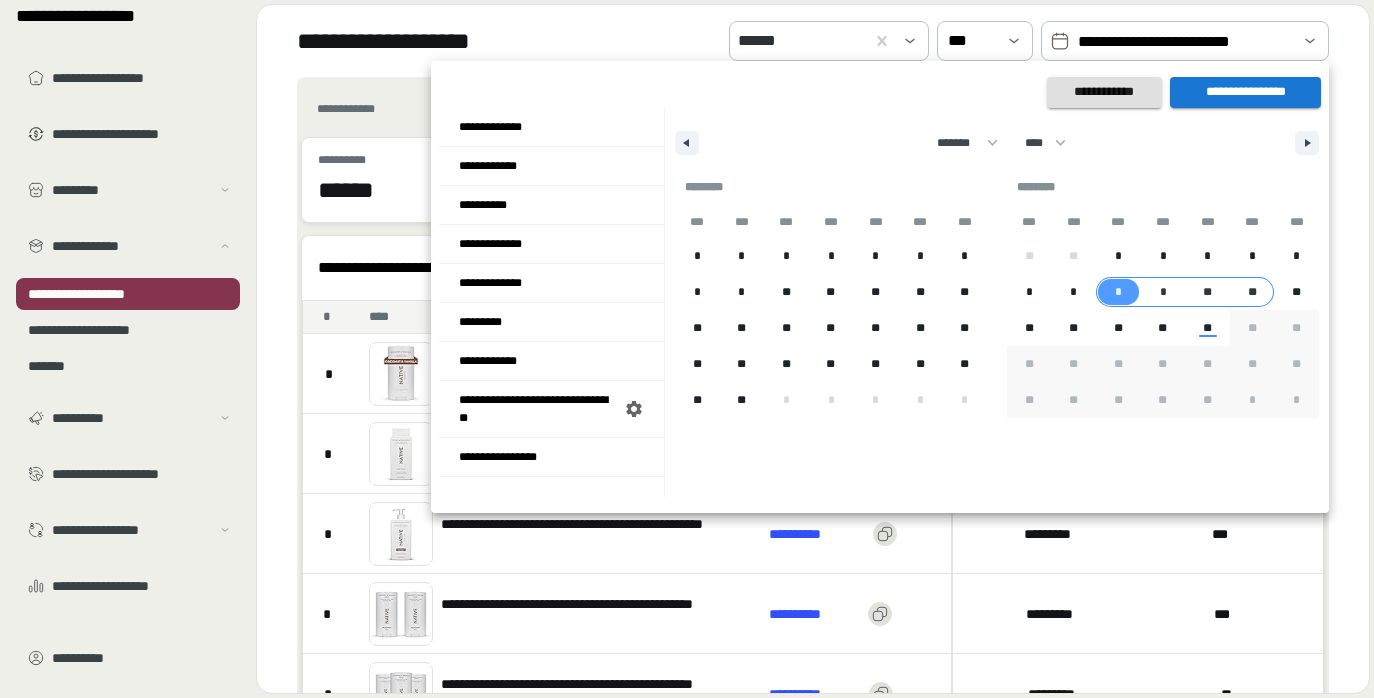 click on "**" at bounding box center [1251, 292] 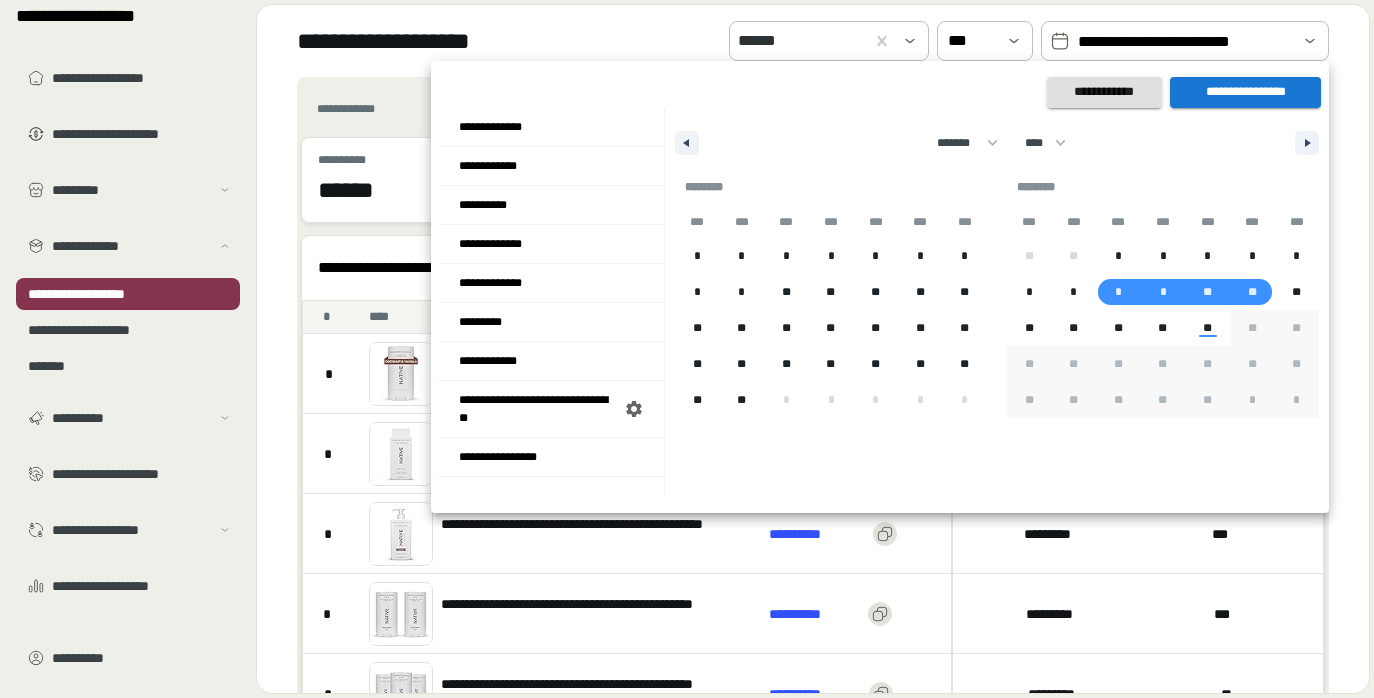 click on "**********" at bounding box center (1245, 92) 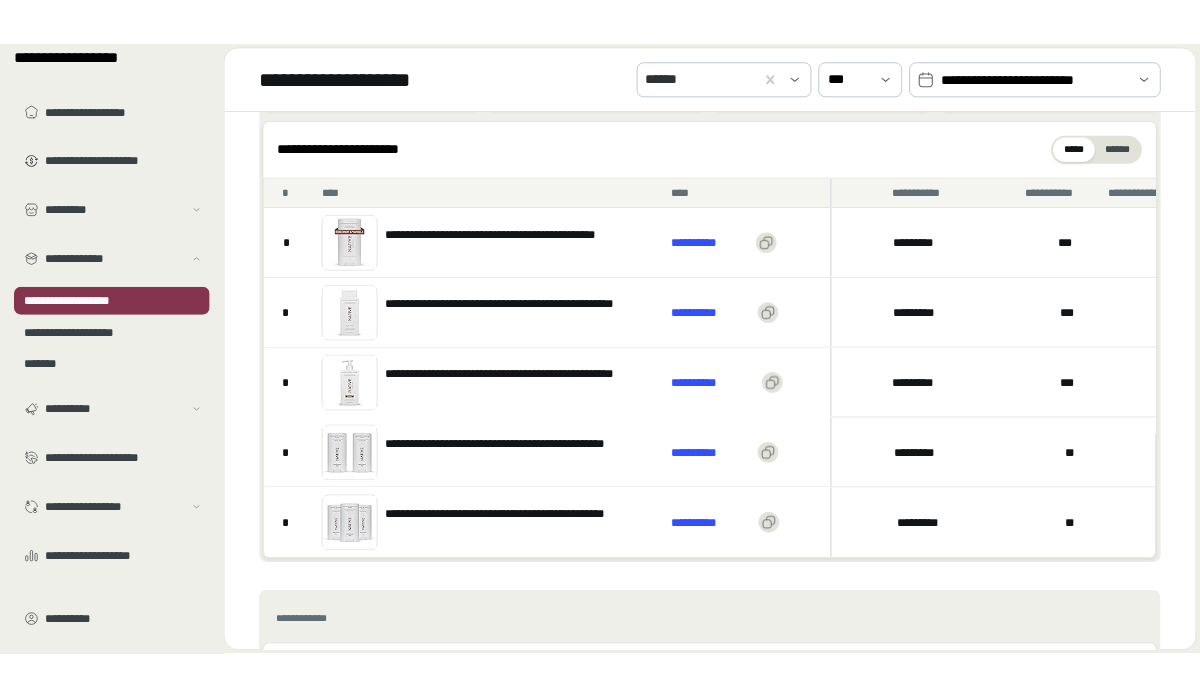 scroll, scrollTop: 155, scrollLeft: 0, axis: vertical 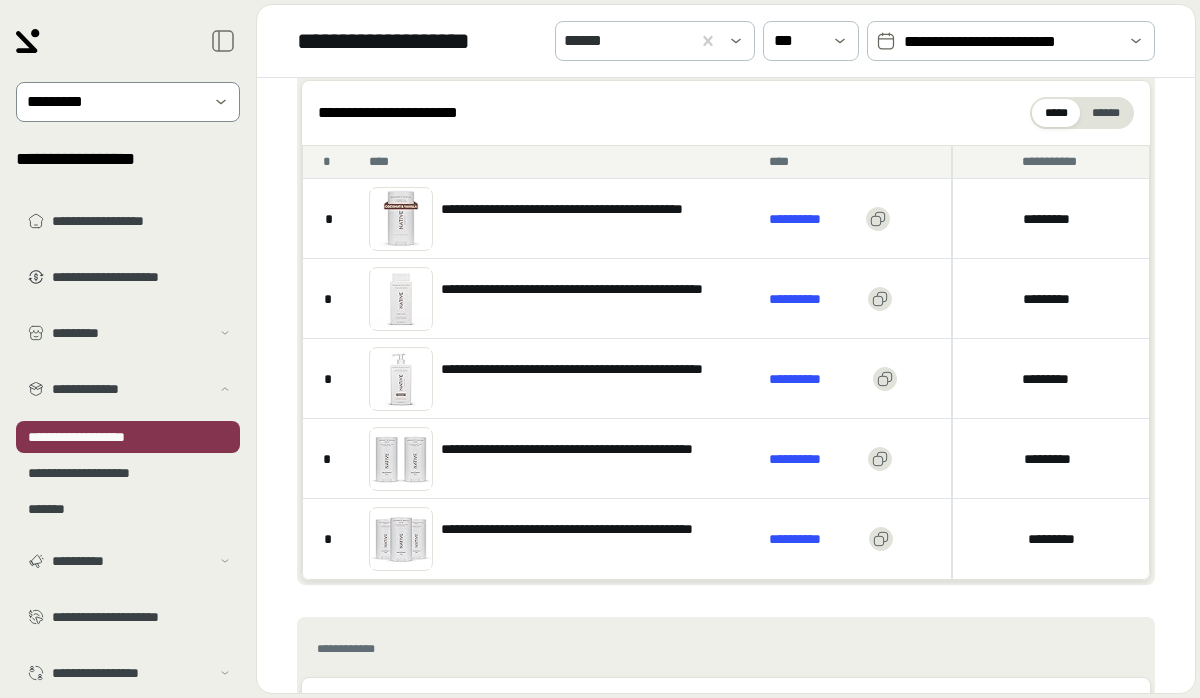 click at bounding box center [114, 102] 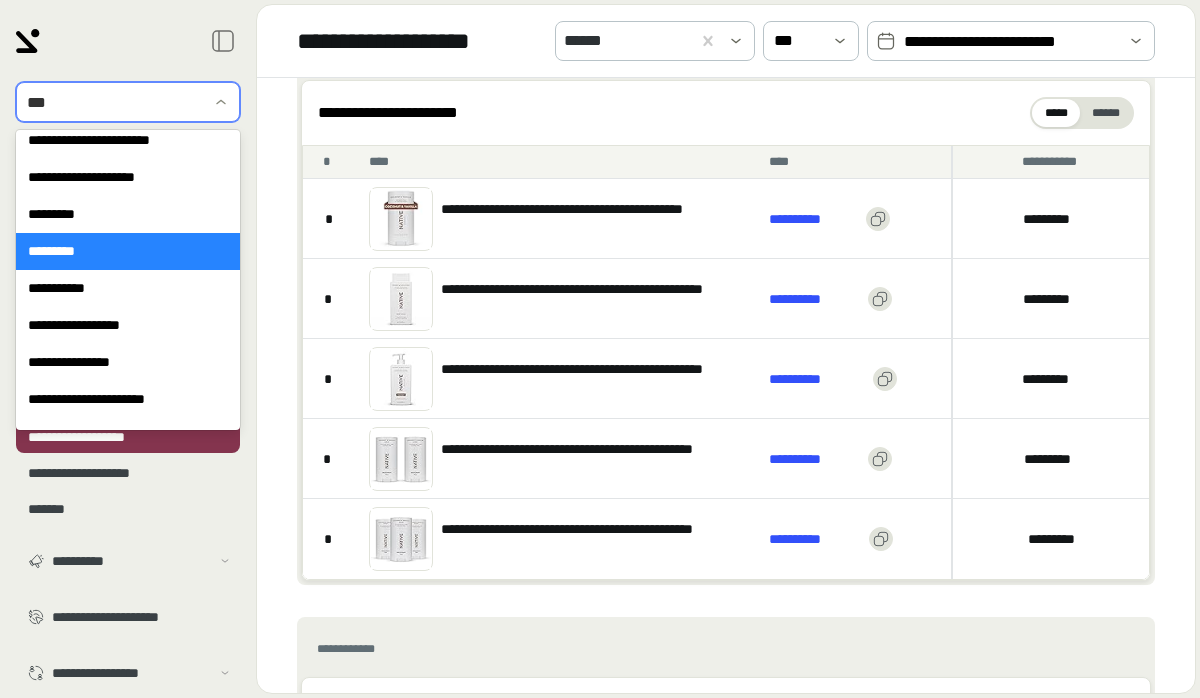 scroll, scrollTop: 0, scrollLeft: 0, axis: both 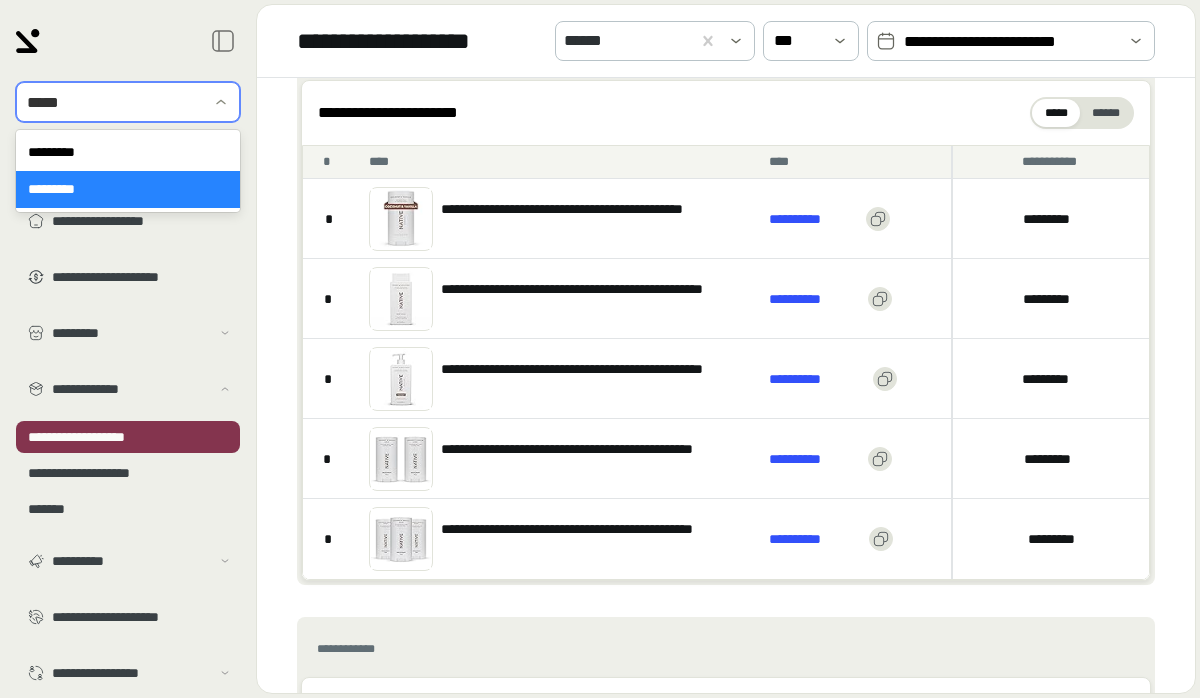 type on "******" 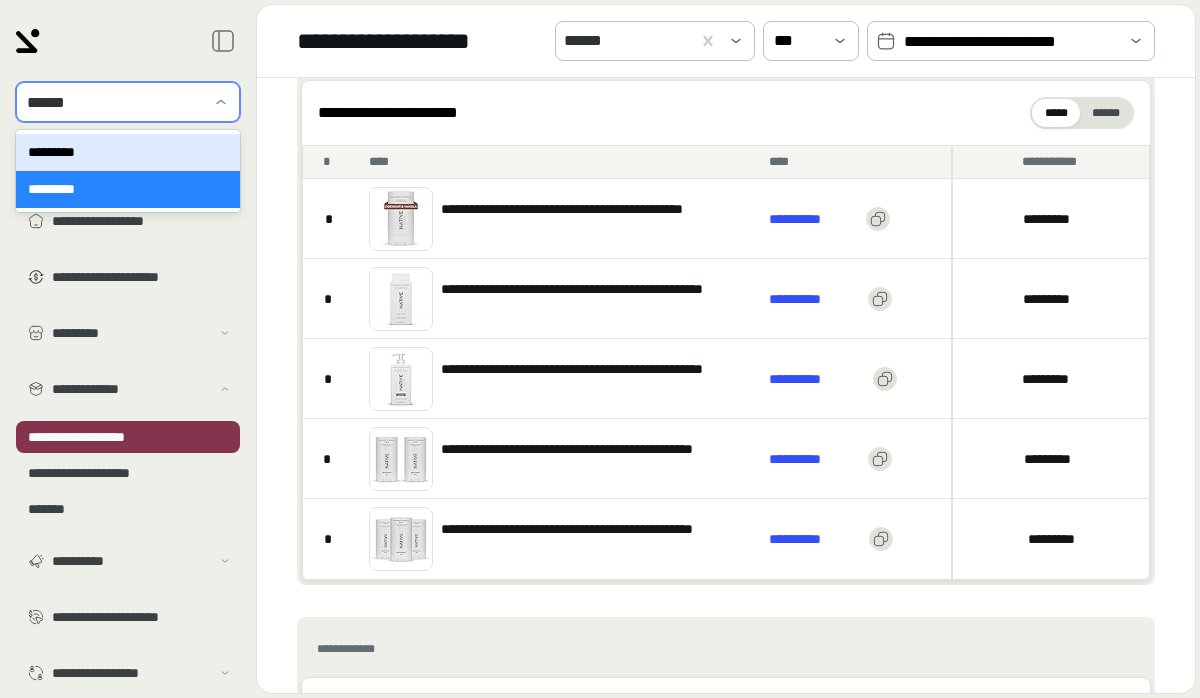click on "*********" at bounding box center (128, 152) 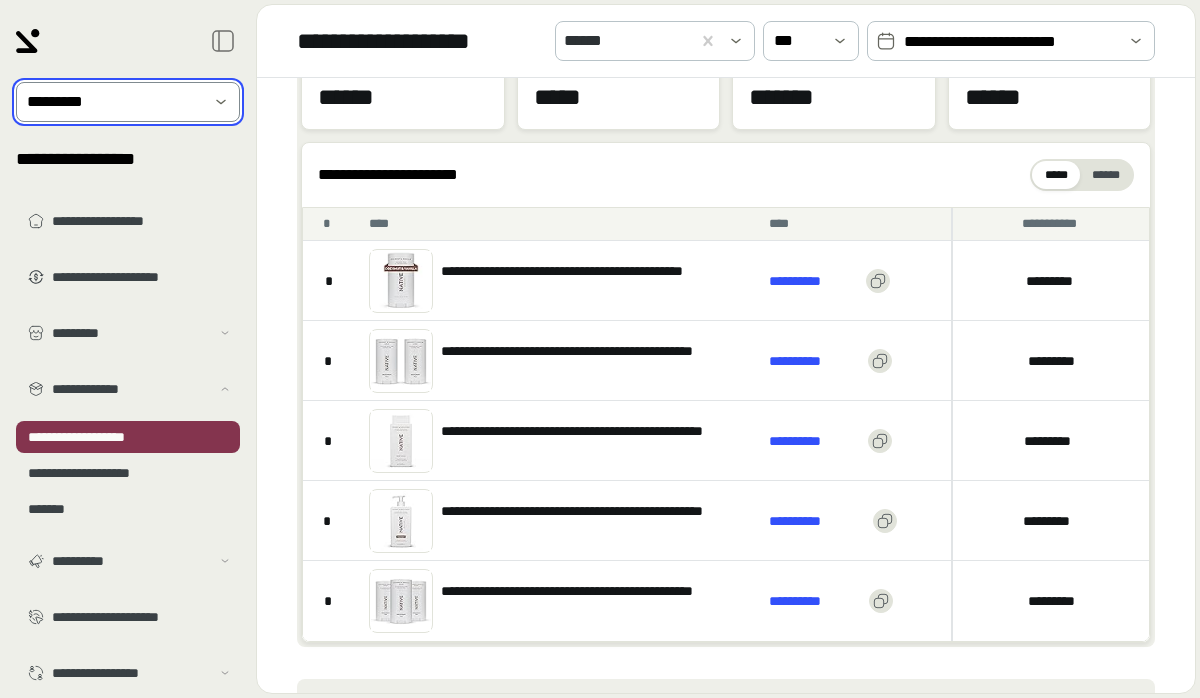 scroll, scrollTop: 101, scrollLeft: 0, axis: vertical 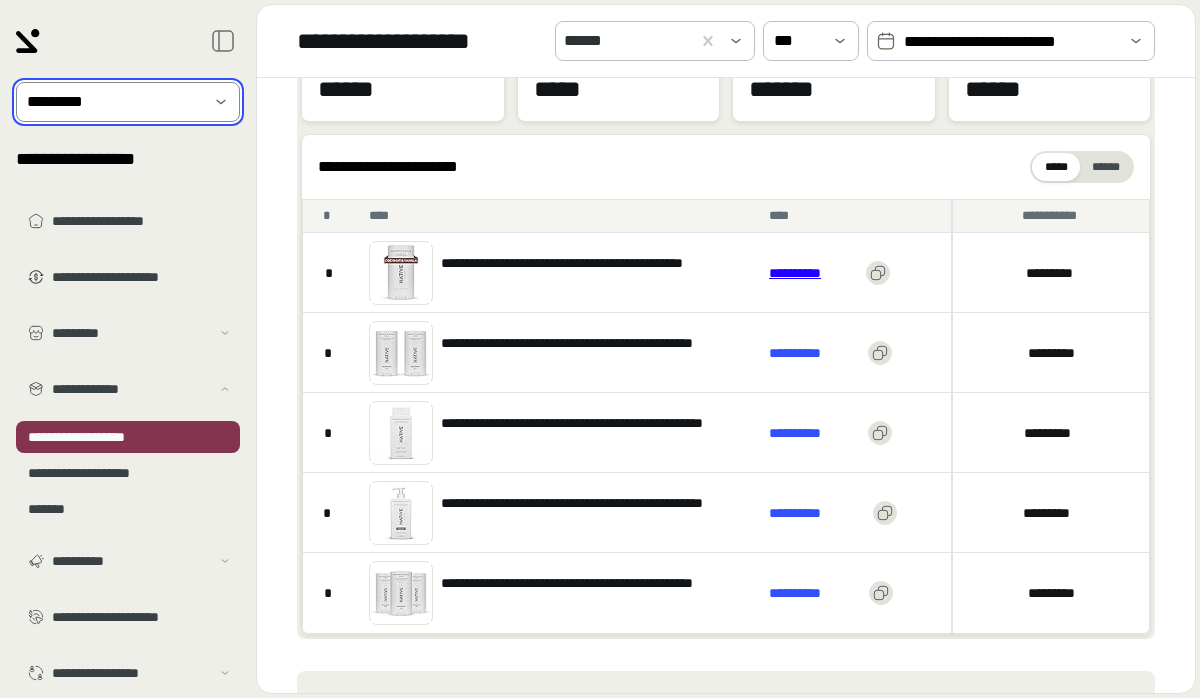 click on "**********" at bounding box center (813, 273) 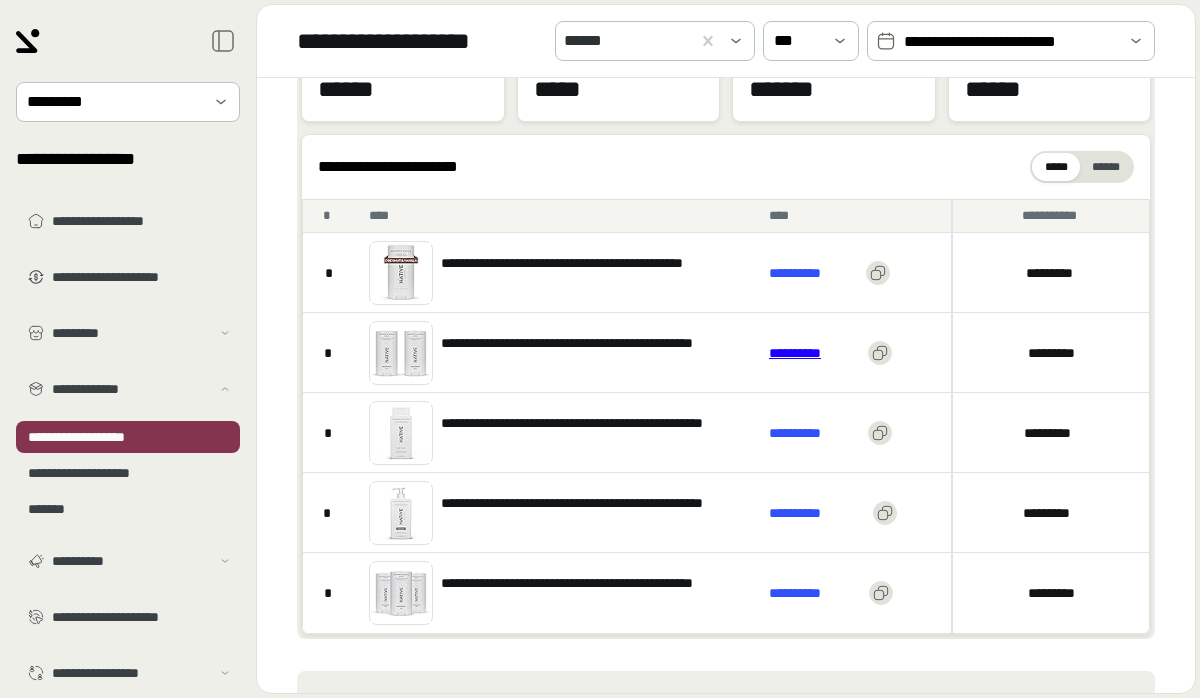 click on "**********" at bounding box center (814, 353) 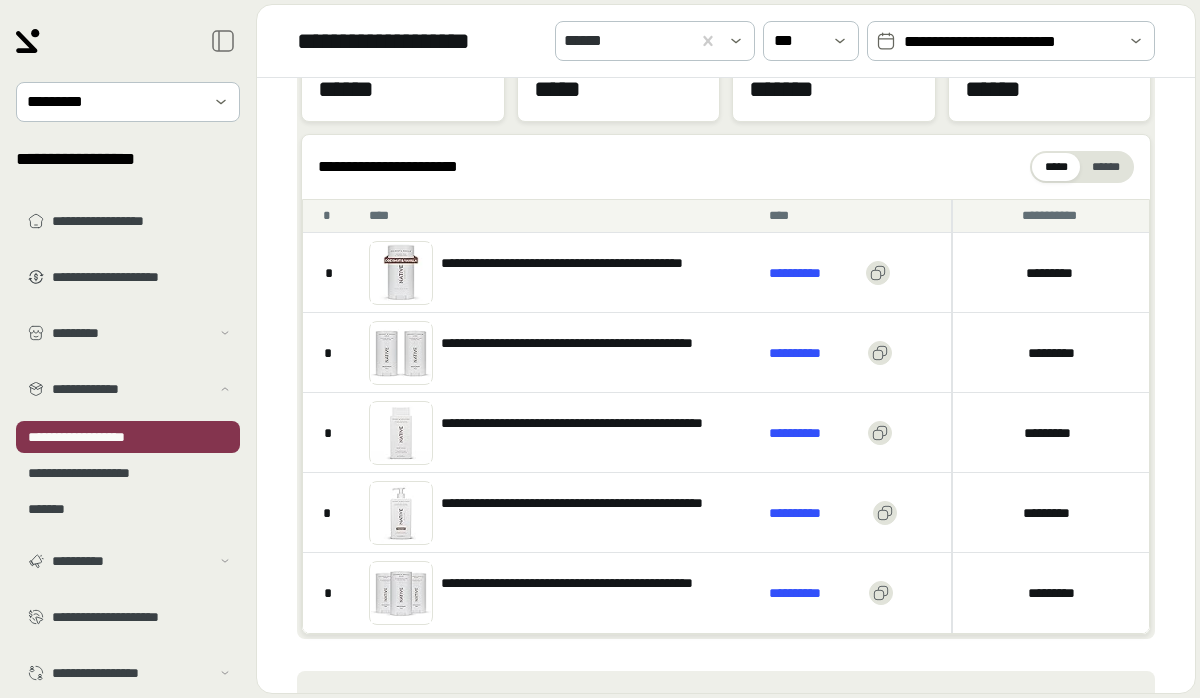 click on "**********" at bounding box center (830, 433) 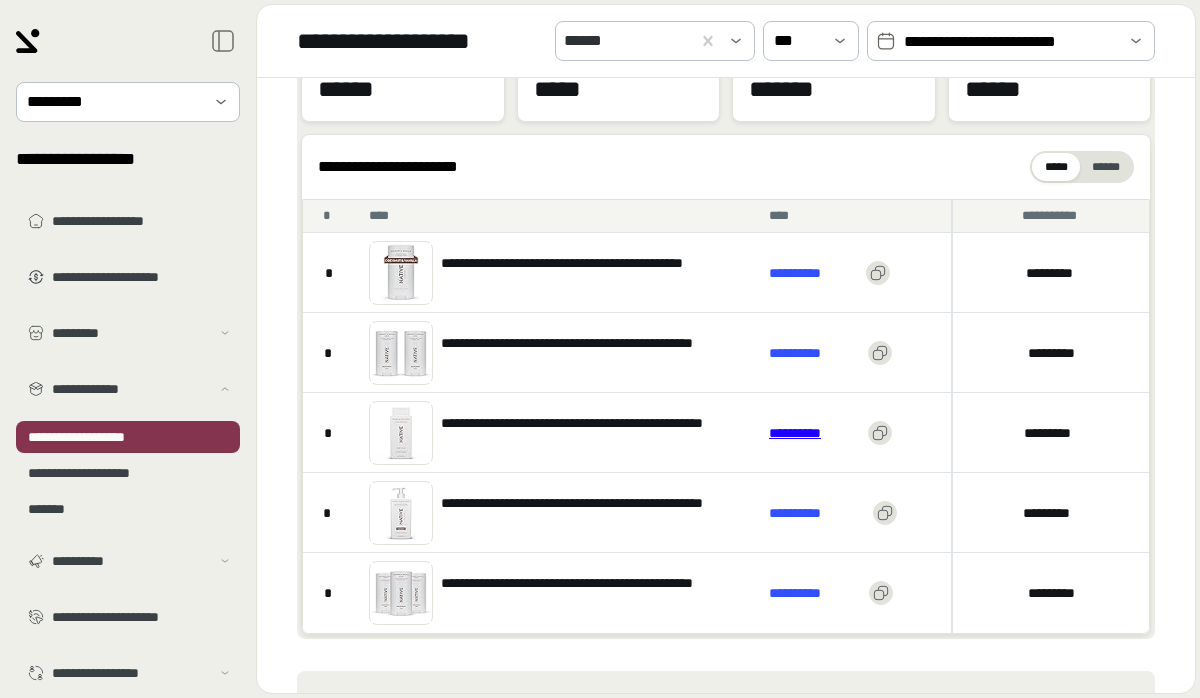 click on "**********" at bounding box center (814, 433) 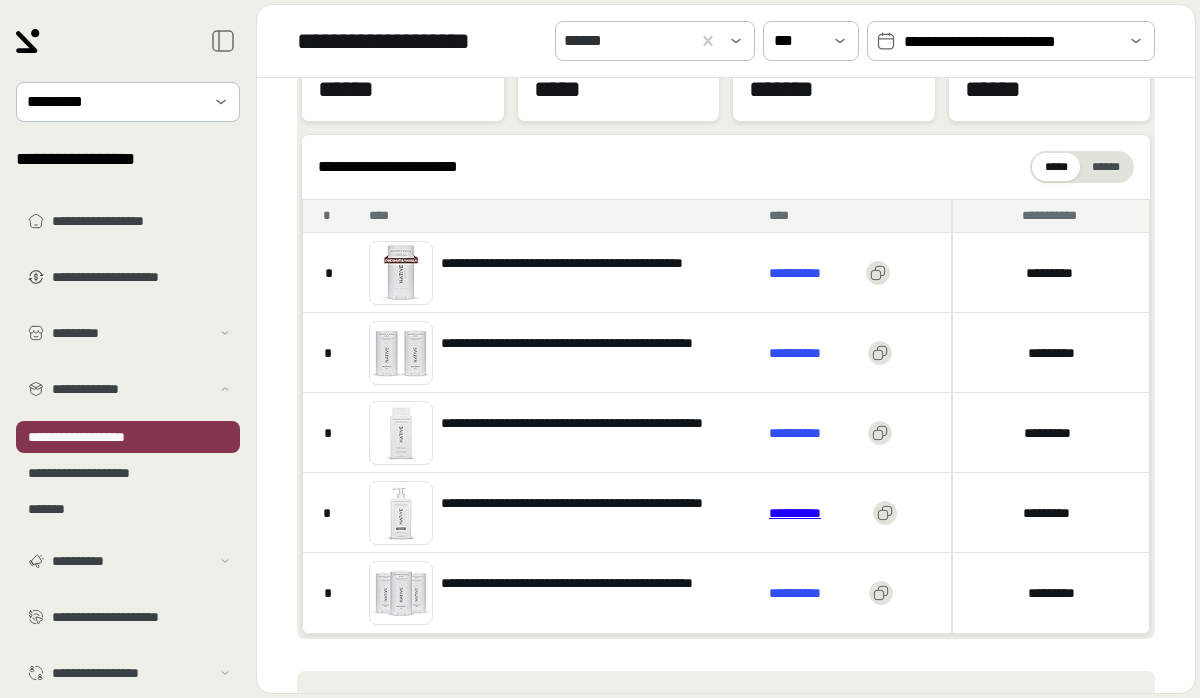 click on "**********" at bounding box center (817, 513) 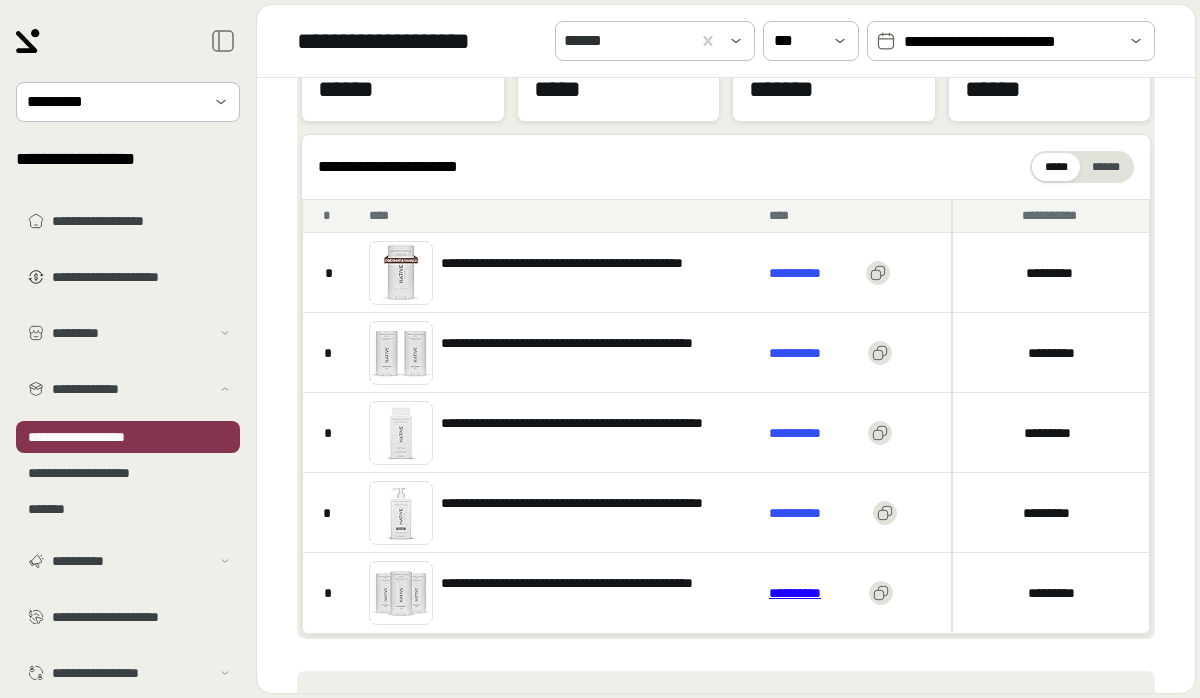 click on "**********" at bounding box center [815, 593] 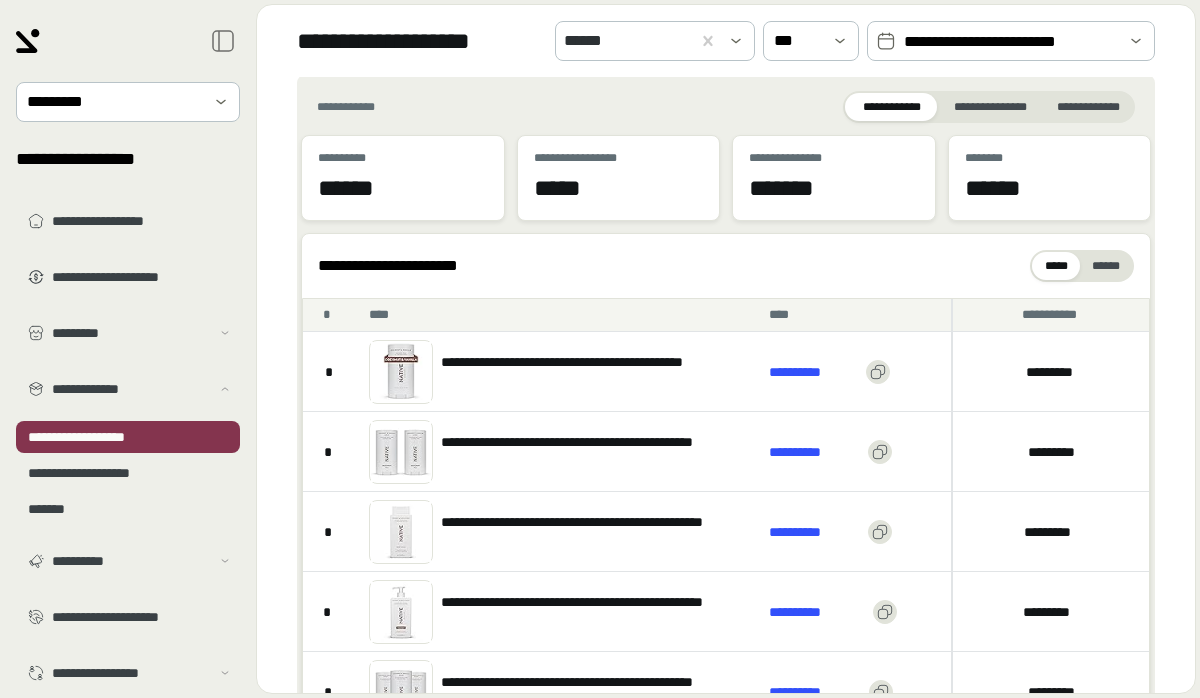 scroll, scrollTop: 0, scrollLeft: 0, axis: both 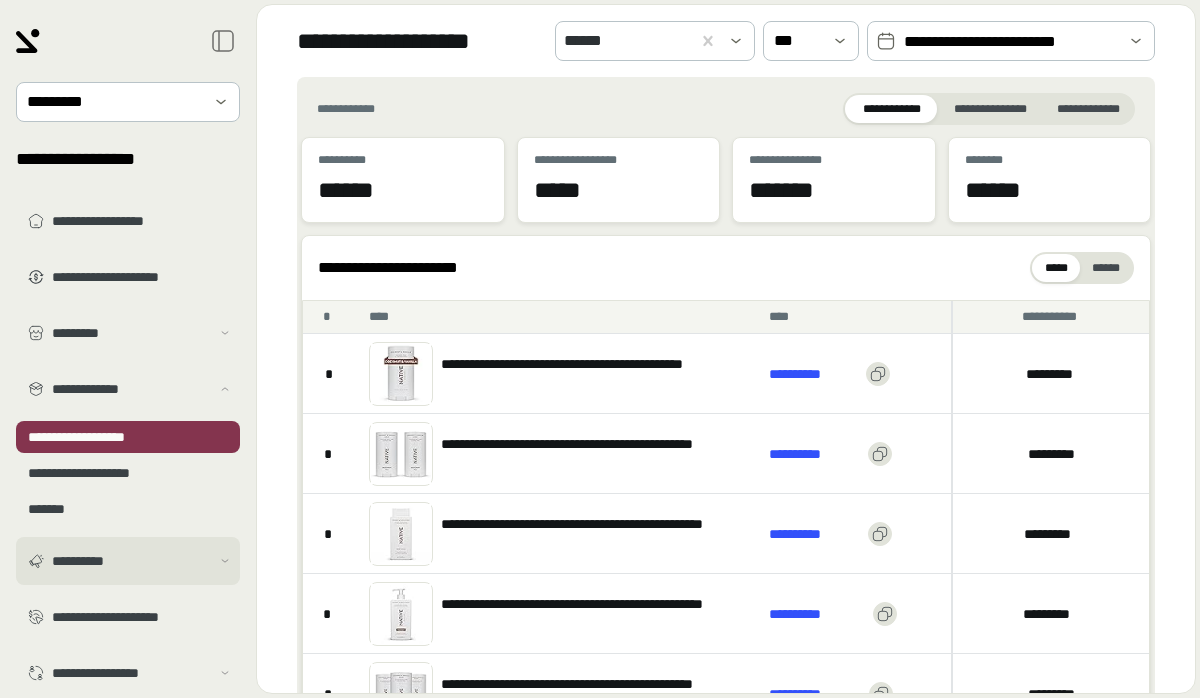 click on "**********" at bounding box center (131, 561) 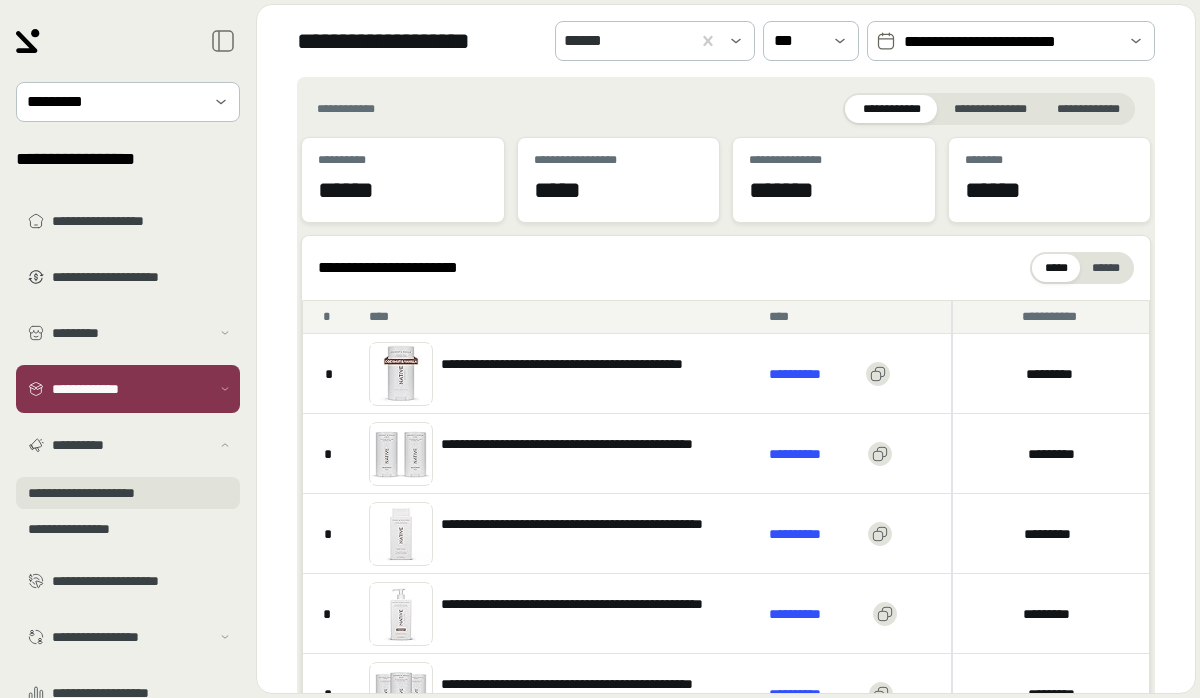 click on "**********" at bounding box center (128, 493) 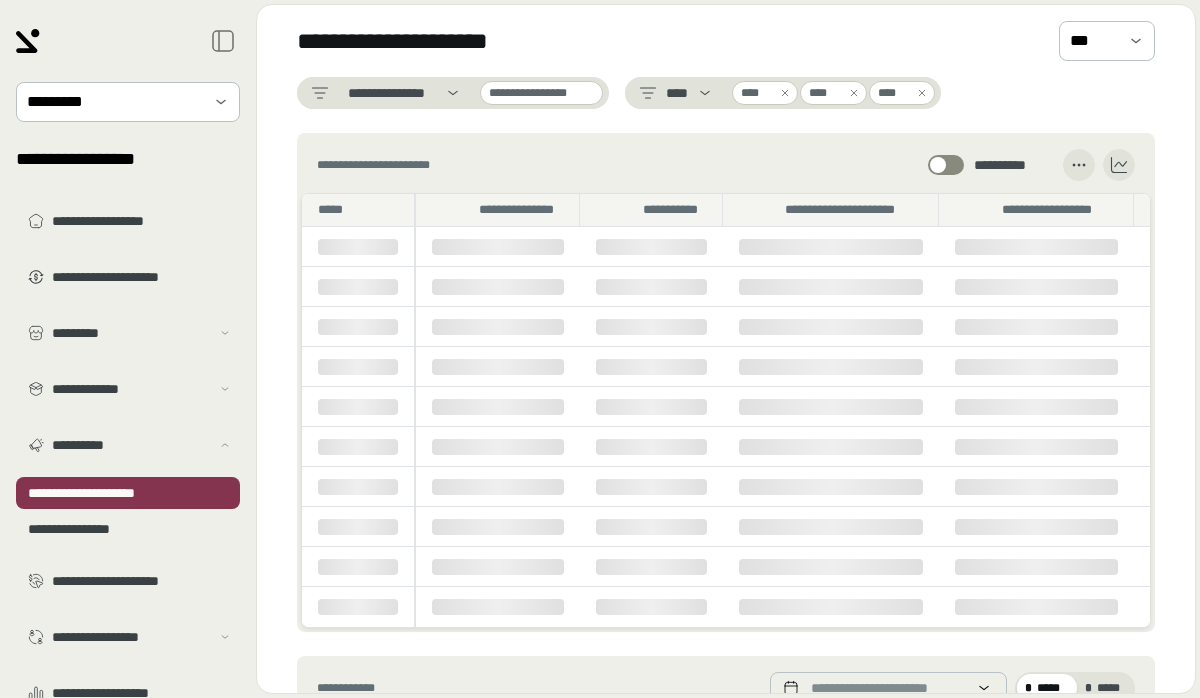 click 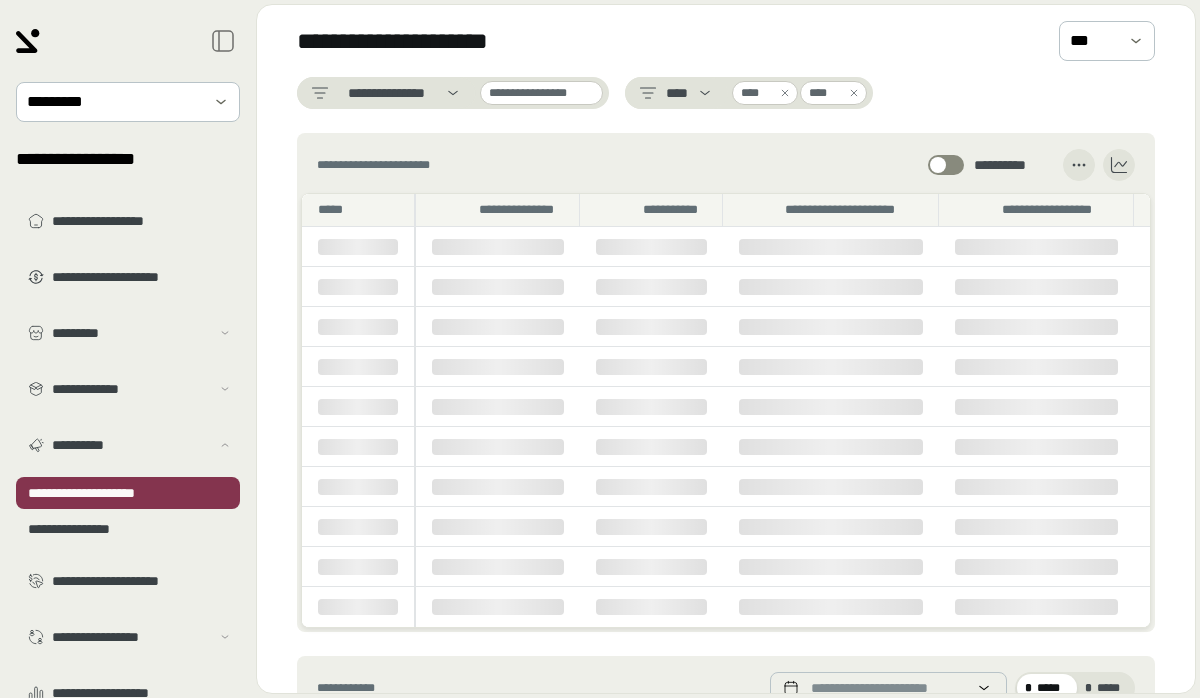 click 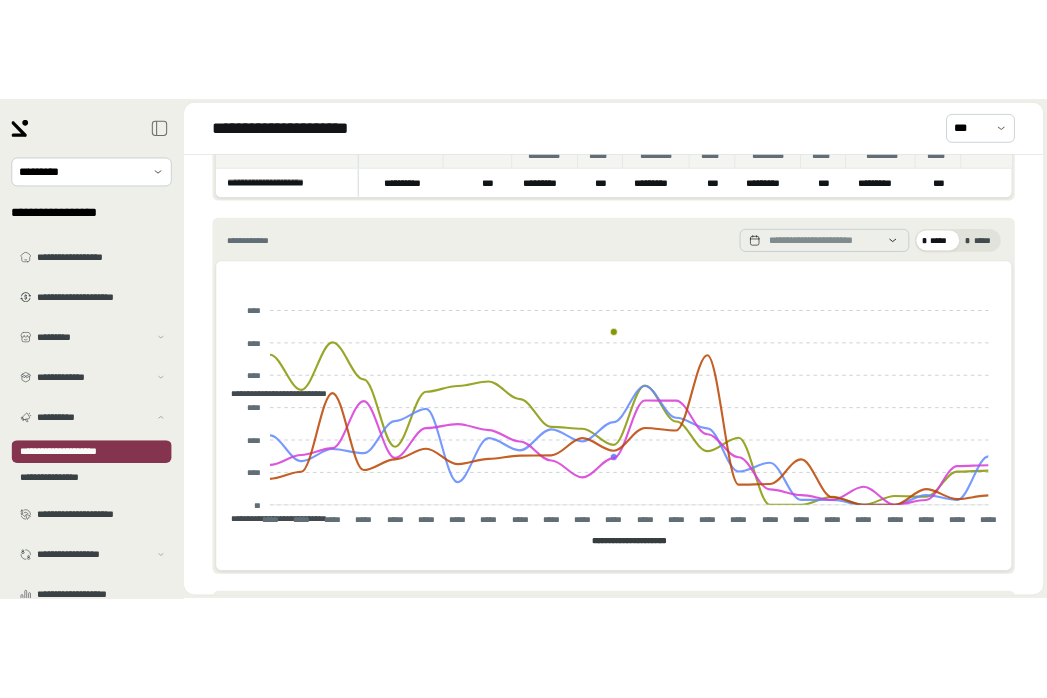 scroll, scrollTop: 225, scrollLeft: 0, axis: vertical 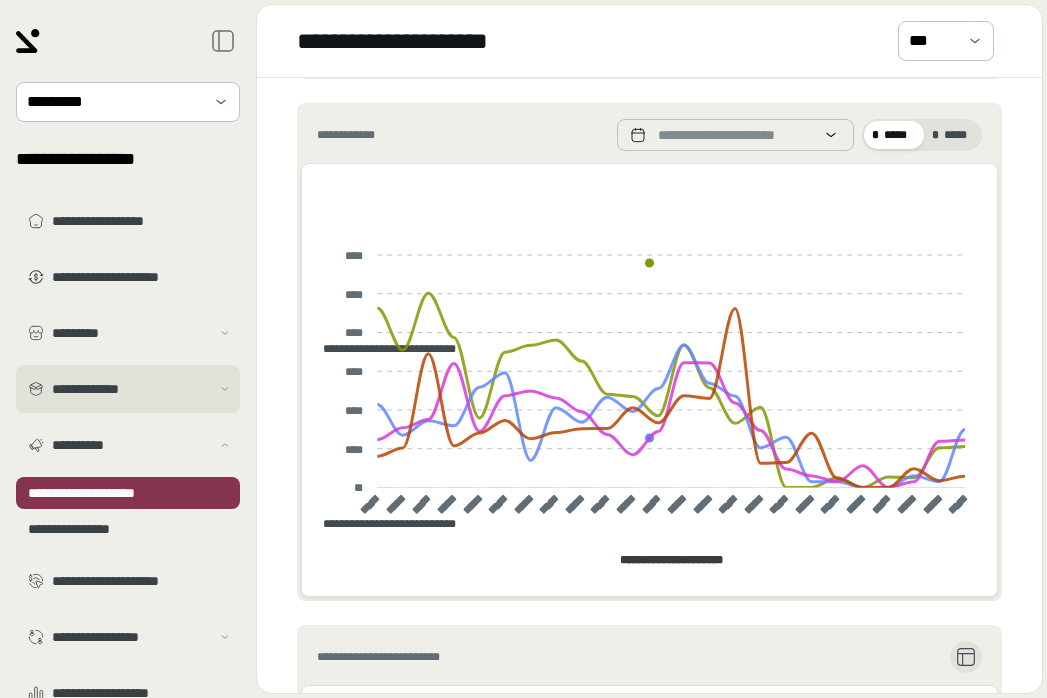 click on "**********" at bounding box center [128, 389] 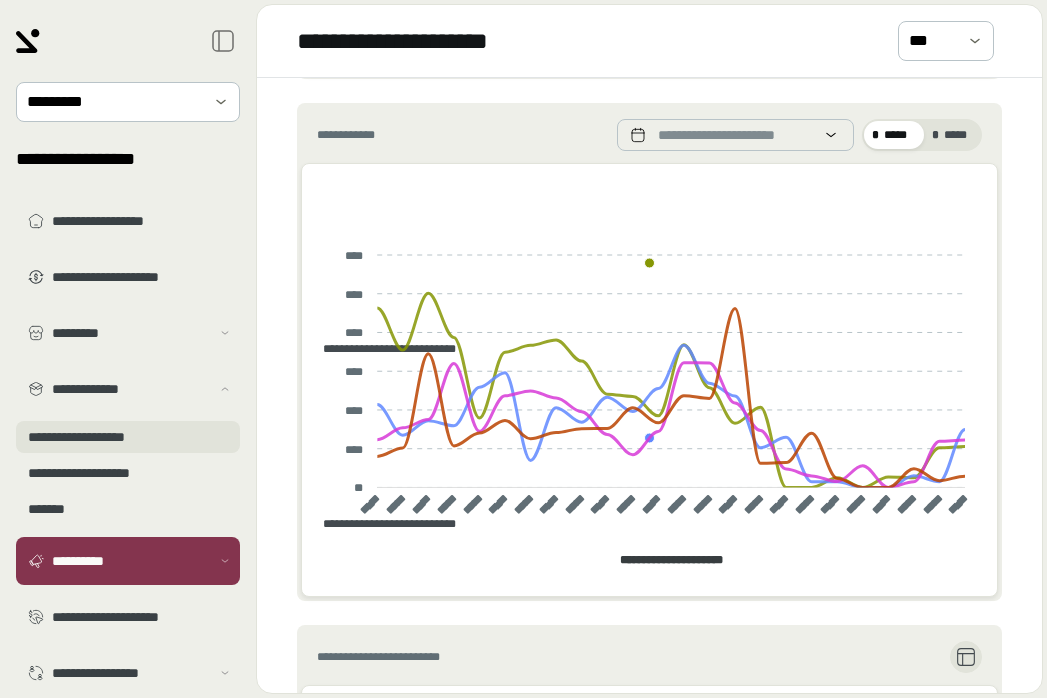 click on "**********" at bounding box center (128, 437) 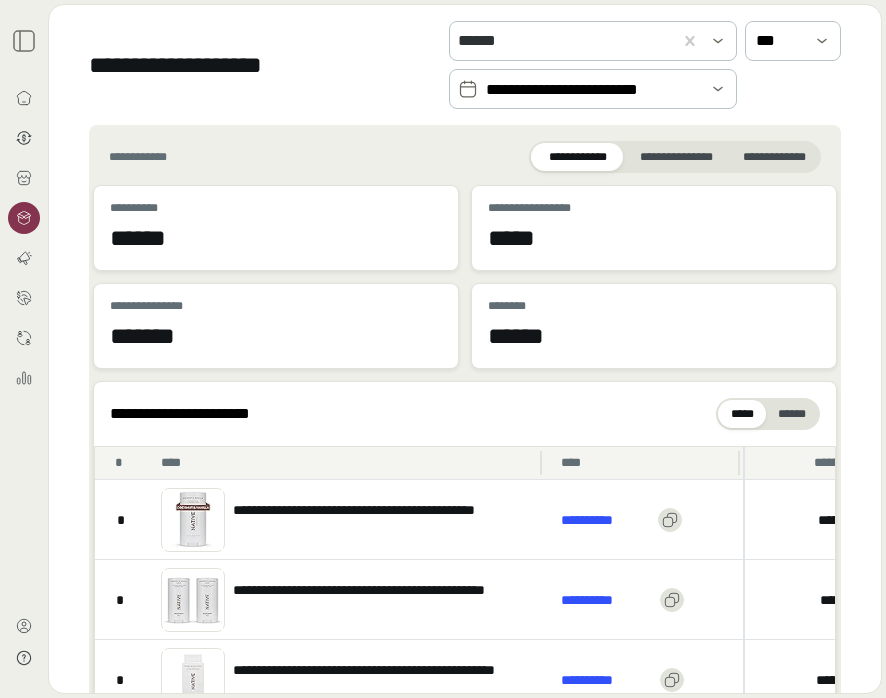 scroll, scrollTop: 28, scrollLeft: 0, axis: vertical 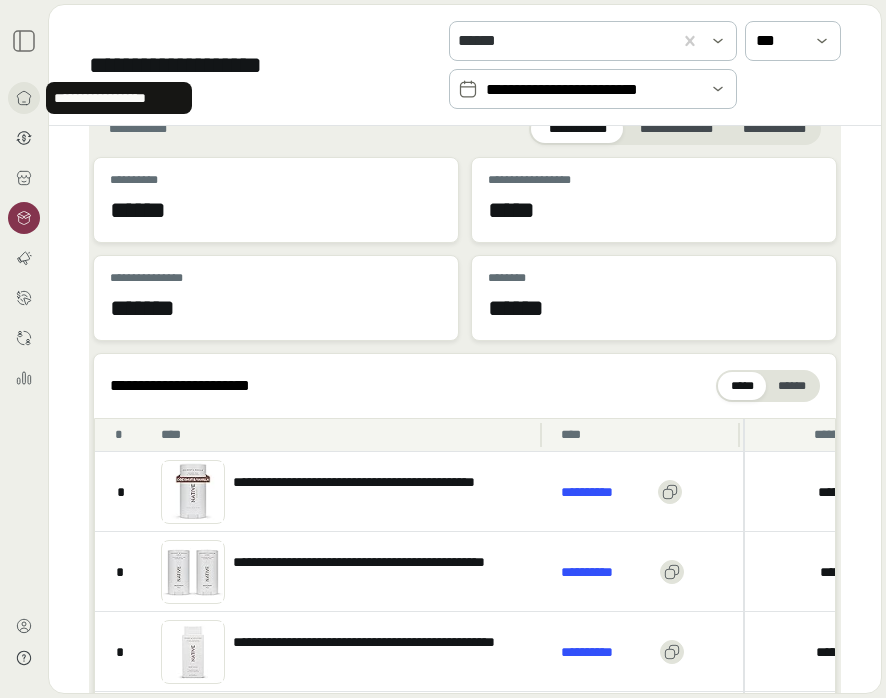 click 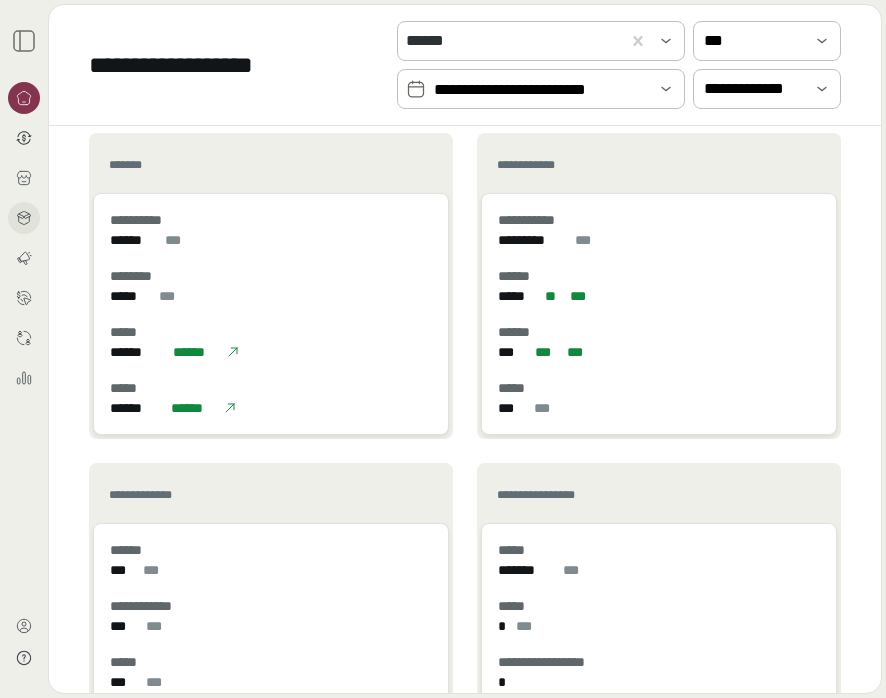 scroll, scrollTop: 1141, scrollLeft: 0, axis: vertical 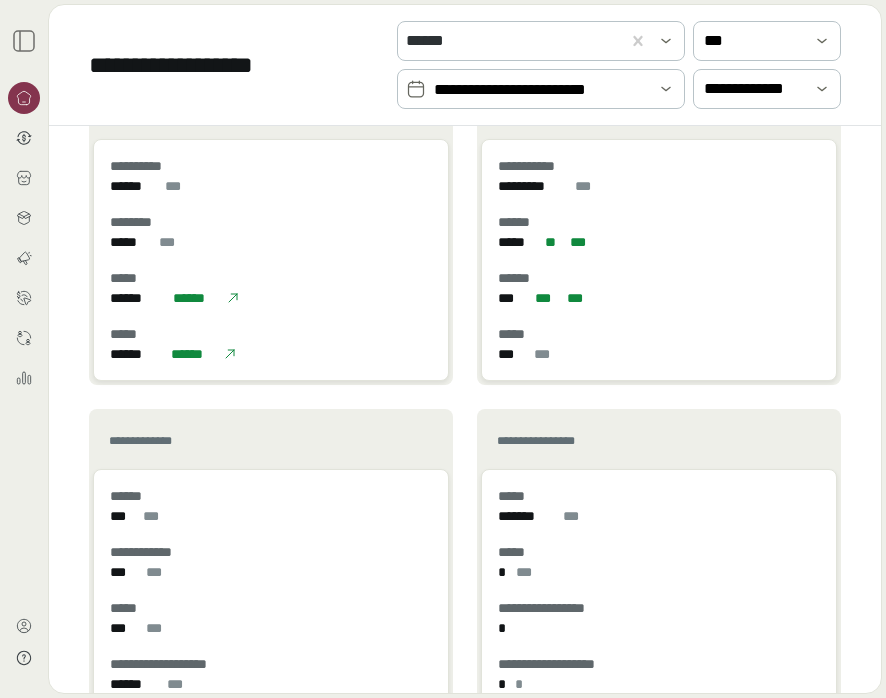 click 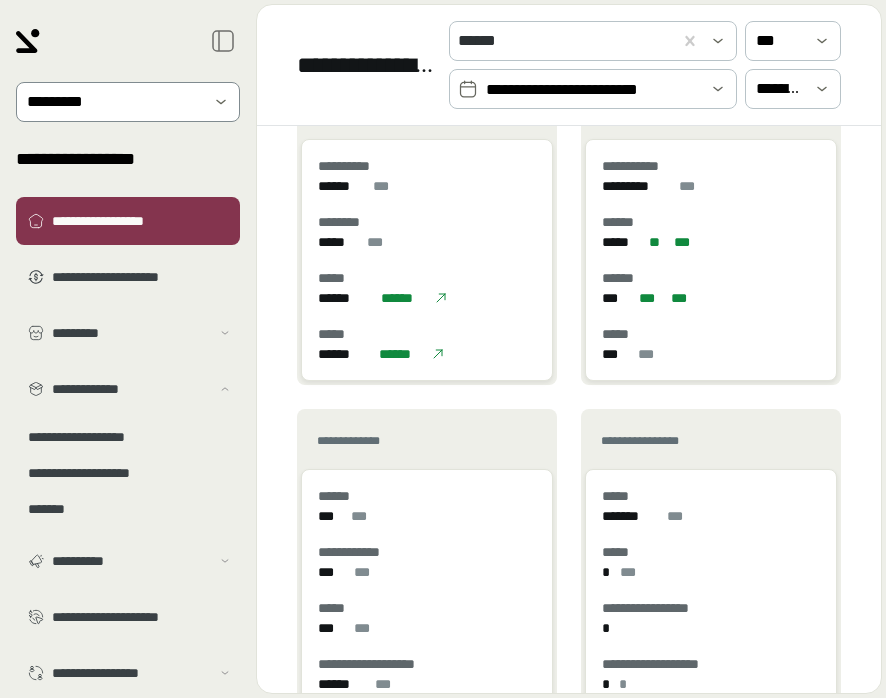 click at bounding box center (114, 102) 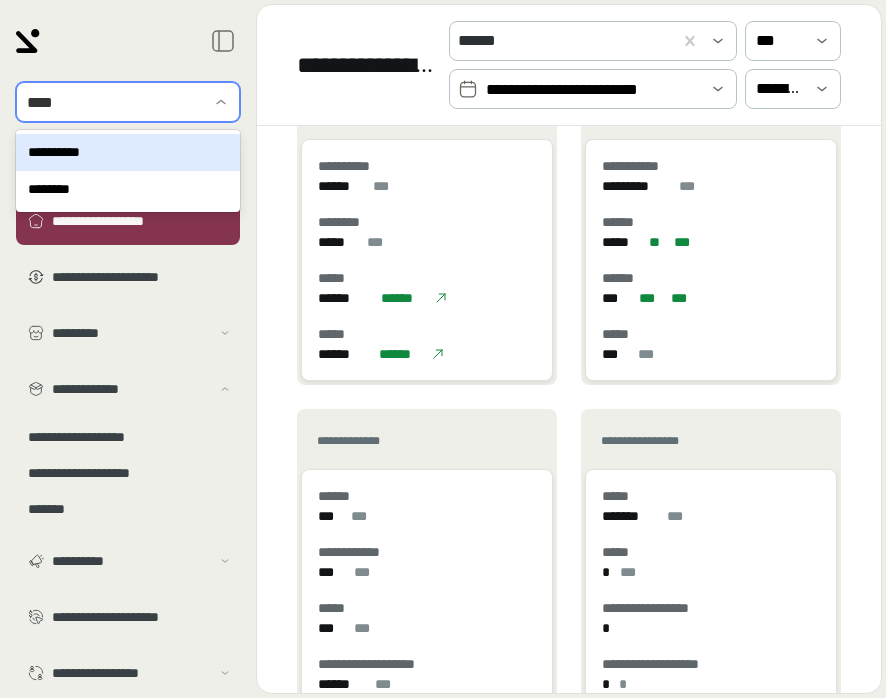 scroll, scrollTop: 0, scrollLeft: 0, axis: both 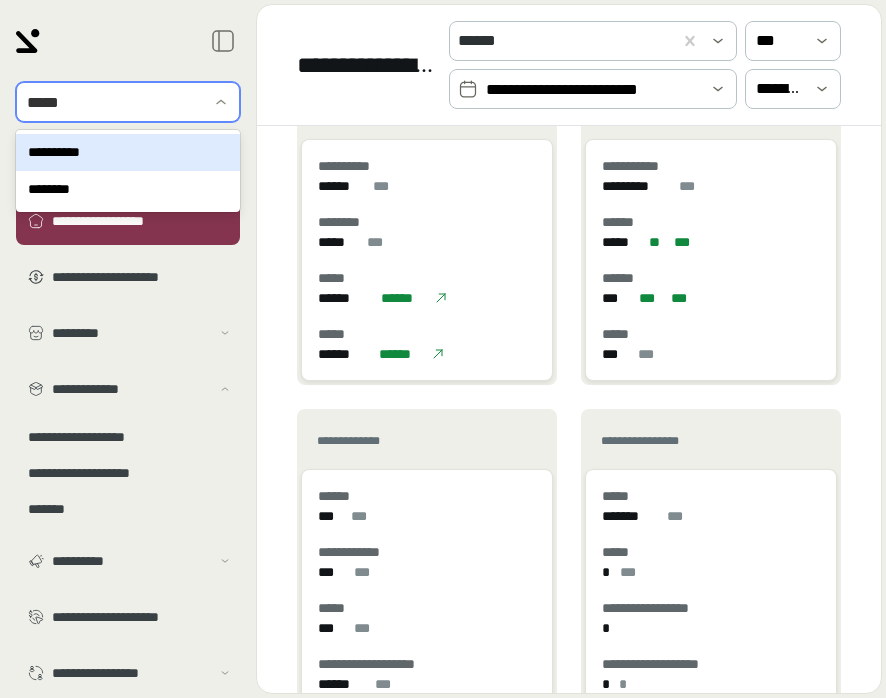 type on "******" 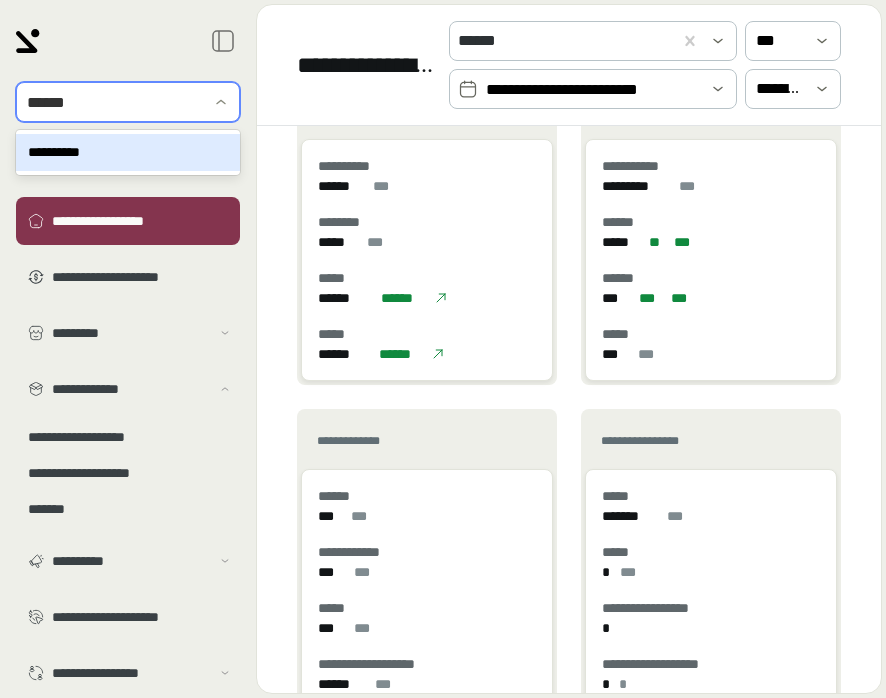 click on "**********" at bounding box center (128, 152) 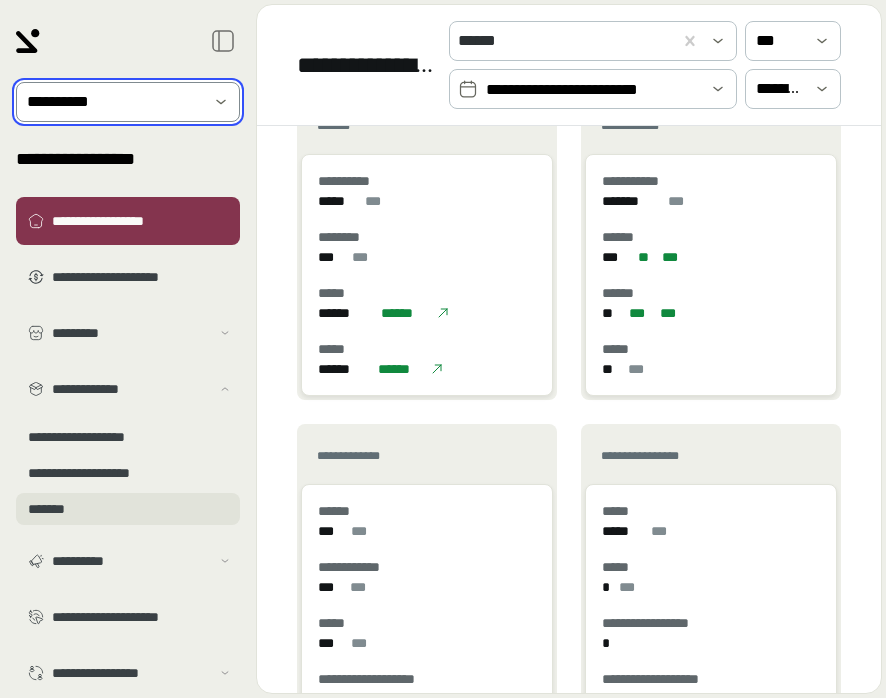 scroll, scrollTop: 1212, scrollLeft: 0, axis: vertical 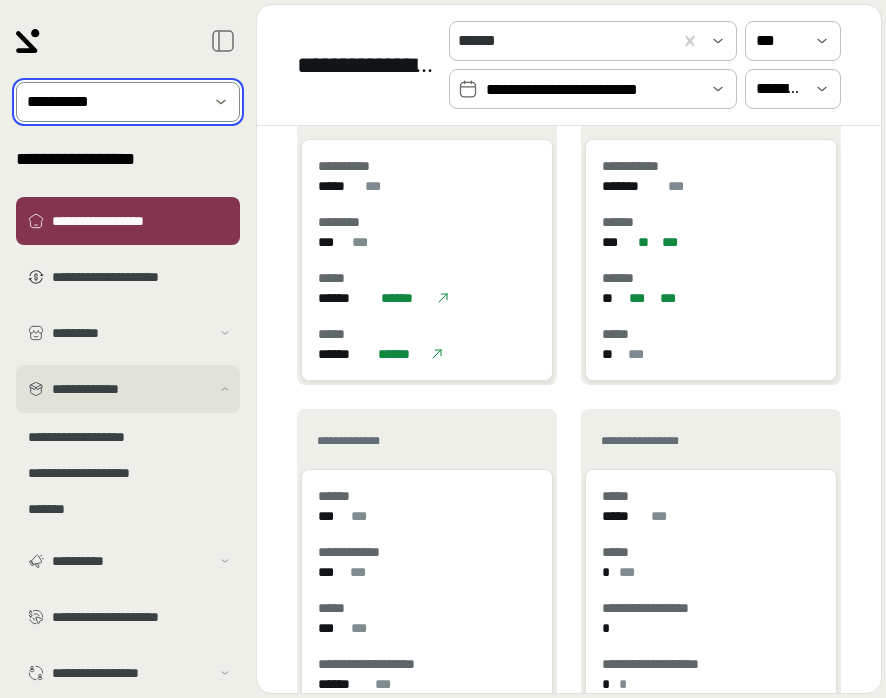 click 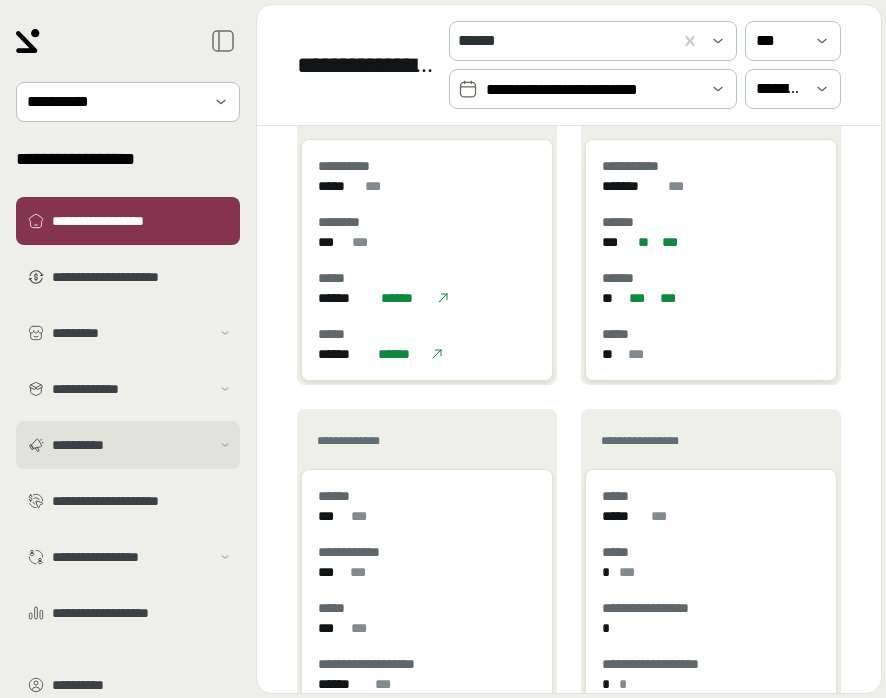click on "**********" at bounding box center [128, 445] 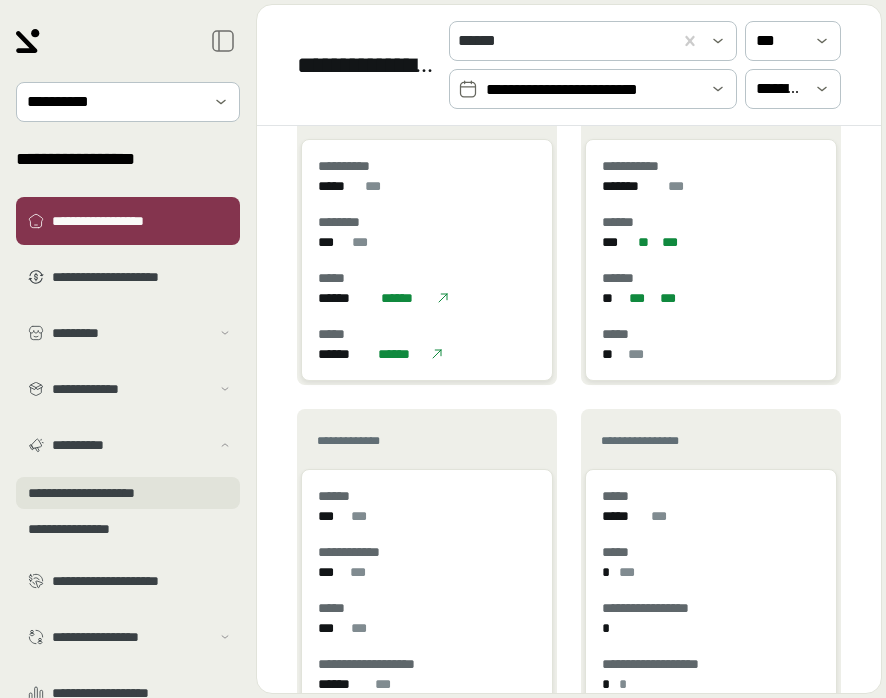 click on "**********" at bounding box center [128, 493] 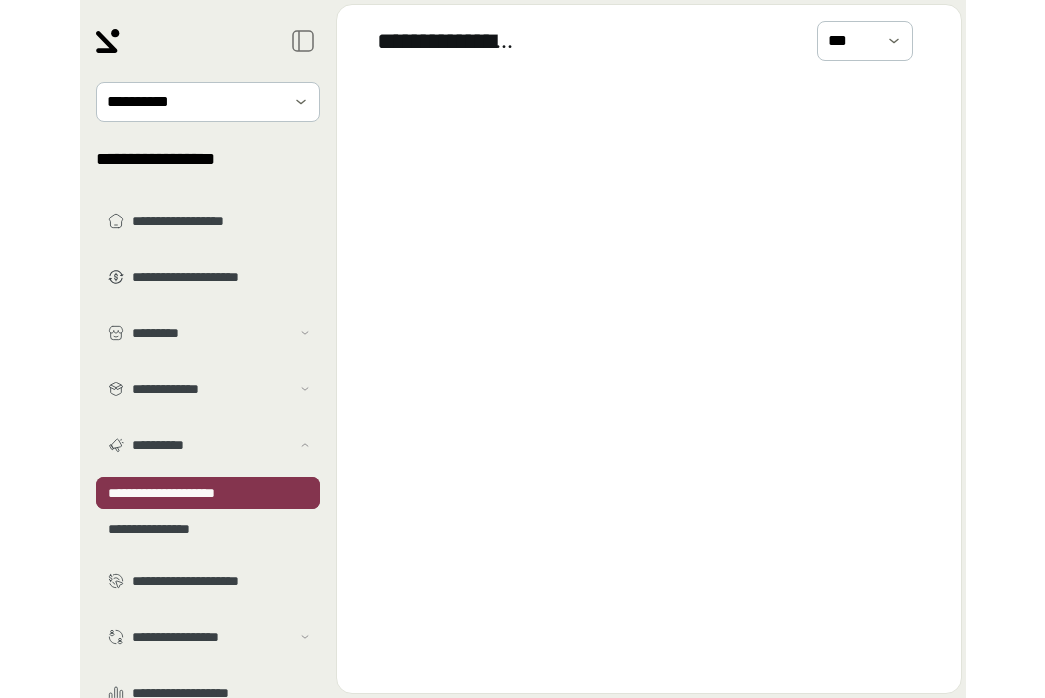scroll, scrollTop: 0, scrollLeft: 0, axis: both 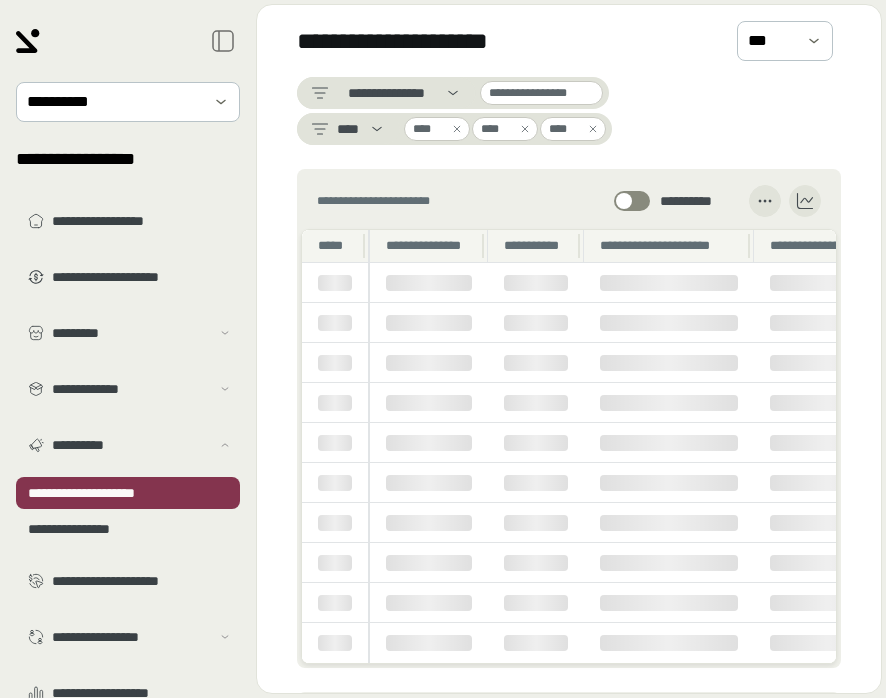 click 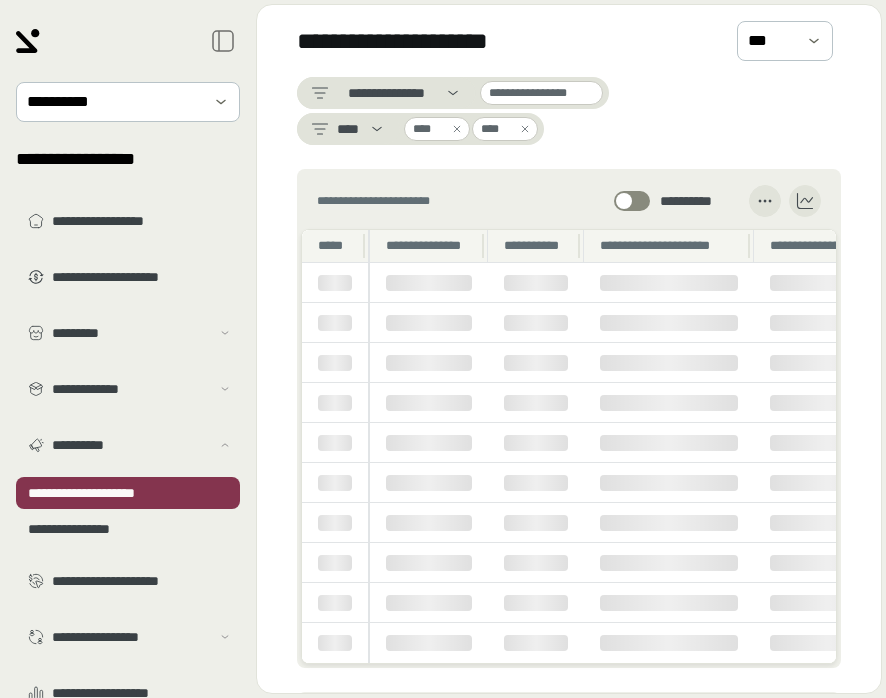 click 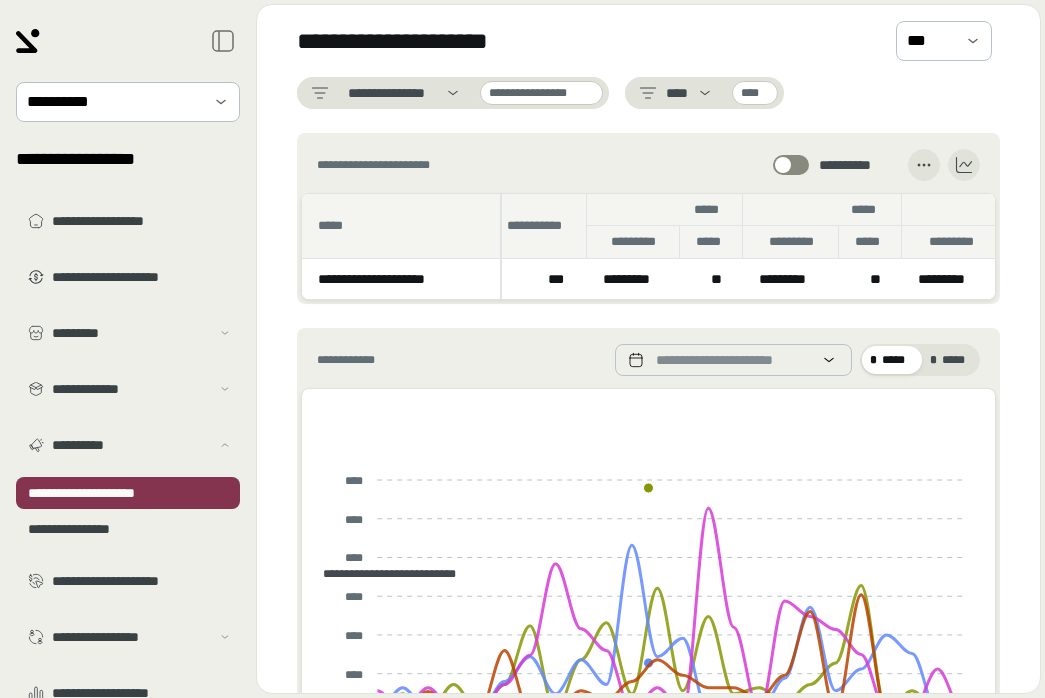 scroll, scrollTop: 0, scrollLeft: 107, axis: horizontal 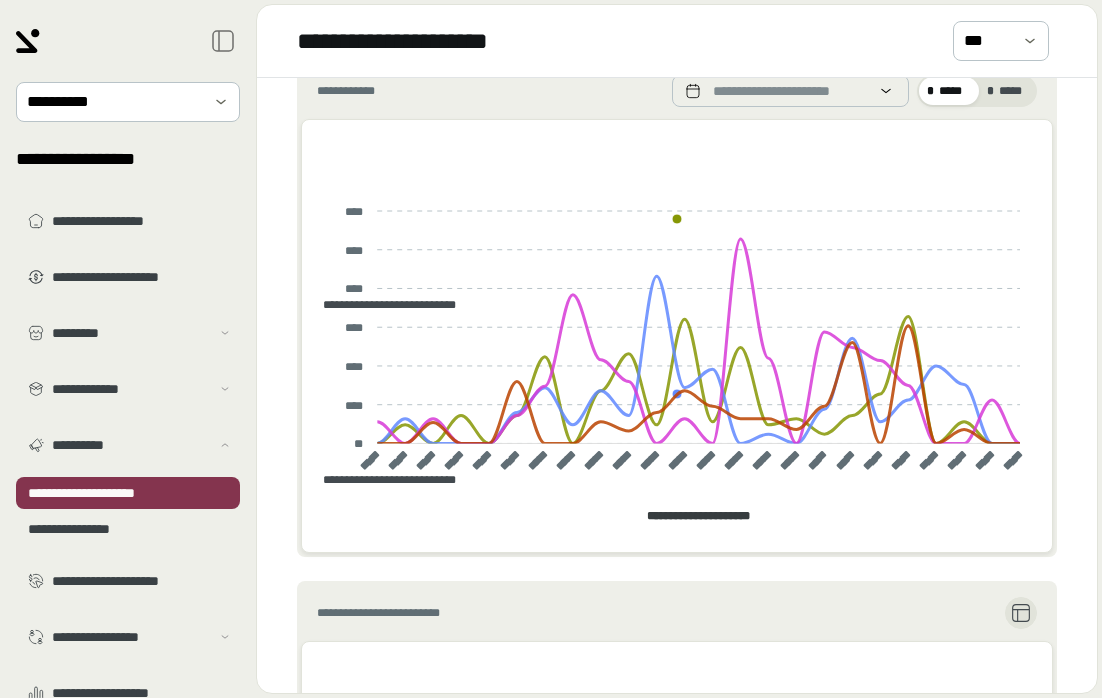 click on "[FIRST] [LAST] [EMAIL] [PHONE] [ADDRESS] [CITY] [STATE] [ZIP] [COUNTRY] [BIRTHDATE] [AGE] [GENDER] [MARITAL_STATUS] [OCCUPATION] [NATIONALITY] [PASSPORT_NUMBER] [DRIVER_LICENSE] [CREDIT_CARD] [EXPIRY_DATE] [CVV] [CARD_TYPE] [BANK_NAME] [ACCOUNT_NUMBER] [ROUTING_NUMBER] [IBAN] [SWIFT_CODE] [SSN] [EMPLOYER_NAME] [JOB_TITLE] [SALARY] [START_DATE] [END_DATE] [COMPANY_ADDRESS] [COMPANY_PHONE] [COMPANY_EMAIL] [WEBSITE] [SOCIAL_MEDIA_PROFILE] [PASSWORD] [SECURITY_QUESTION] [SECURITY_ANSWER] [IP_ADDRESS] [MAC_ADDRESS] [DEVICE_ID] [OPERATING_SYSTEM] [BROWSER_VERSION] [COOKIES] [SESSION_ID] [USER_AGENT] [REFERRER_URL] [LAST_LOGIN] [LOGIN_COUNT] [FAILED_LOGIN_ATTEMPTS] [ACCOUNT_STATUS] [PREFERENCES] [NOTIFICATIONS] [SUBSCRIPTION_PLAN] [PAYMENT_METHOD] [BILLING_ADDRESS] [ORDER_HISTORY] [SHIPPING_ADDRESS] [TRACKING_NUMBER] [PRODUCT_NAME] [QUANTITY] [PRICE] [TOTAL_COST] [DISCOUNT_CODE] [COUPON_APPLIED] [REVIEW_TEXT] [RATING] [DATE_OF_BIRTH] [PLACE_OF_BIRTH] [CITIZENSHIP] [RESIDENCY_STATUS] [VISA_TYPE] [EXPIRATION_DATE] [ISSUING_AUTHORITY] [ISSUANCE_DATE] [DOCUMENT_NUMBER] [DOCUMENT_TYPE] [ISSUER_COUNTRY] [VALIDITY_PERIOD] [PERMIT_TYPE] [PERMIT_NUMBER] [HEALTH_INSURANCE_PROVIDER] [POLICY_NUMBER] [GROUP_NUMBER] [MEMBER_ID] [EMPLOYEE_ID] [DEPARTMENT] [MANAGER_NAME] [SUPERVISOR_NAME] [TEAM_NAME] [PROJECT_NAME] [TASK_NAME] [DEADLINE] [PRIORITY] [STATUS] [NOTES] [COMMENTS] [FEEDBACK] [SUGGESTIONS] [REQUEST_ID] [CASE_NUMBER] [TICKET_ID] [SUPPORT_AGENT] [RESOLUTION] [RESOLUTION_DETAILS] [FOLLOW_UP_DATE] [CUSTOMER_ID] [ACCOUNT_MANAGER] [SALES_REPRESENTATIVE] [LEAD_SOURCE] [CAMPAIGN_NAME] [AD_CAMPAIGN_ID] [AD_GROUP_ID] [KEYWORD] [BID_AMOUNT] [CONVERSION_RATE] [COST_PER_CLICK] [IMPRESSIONS] [CLICKS] [CLICK_THROUGH_RATE] [AD_SPEND] [TARGET_AUDIENCE] [DEMOGRAPHICS] [INTERESTS] [BEHAVIORS] [LOCATION_TARGETING] [DEVICE_TARGETING] [PLACEMENT_TARGETING] [EXCLUSION_LIST] [BUDGET] [BID_STRATEGY] [CAMPAIGN_GOAL] [CAMPAIGN_STATUS] [AD_SCHEDULE] [TARGET_KEYWORD] [NEGATIVE_KEYWORD] [AD_COPY] [HEADLINE] [DESCRIPTION] [CALL_TO_ACTION] [LANDING_PAGE_URL] [IMAGE_URL] [VIDEO_URL] [CAMPAIGN_PERFORMANCE] [RETURN_ON_AD_SPEND] [COST_PER_ACQUISITION] [CUSTOMER_LIFETIME_VALUE] [NET_PROFIT] [GROSS_PROFIT] [REVENUE] [EXPENSES] [BALANCE] [DEBT] [ASSETS] [LIABILITIES] [EQUITY] [INCOME_STATEMENT] [BALANCE_SHEET] [CASH_FLOW_STATEMENT] [TAX_ID] [VAT_NUMBER] [REGISTRATION_NUMBER] [BUSINESS_TYPE] [INDUSTRY] [SECTOR] [SIZE] [EMPLOYEES] [FOUNDED_DATE] [CEO_NAME] [BOARD_MEMBERS] [SHAREHOLDERS] [PARENT_COMPANY] [SUBSIDIARIES] [PARTNERS] [SUPPLIERS] [CUSTOMERS] [COMPETITORS] [MARKET_SHARE] [GROWTH_RATE] [PROFIT_MARGIN] [REVENUE_GROWTH] [STOCK_SYMBOL] [EXCHANGE] [MARKET_CAP] [PRICE_TO_EARNINGS] [DIVIDEND_YIELD] [FINANCIAL_ADVISOR] [PORTFOLIO_VALUE] [INVESTMENT_GOAL] [RISK_TOLERANCE] [ASSET_ALLOCATION] [PORTFOLIO_PERFORMANCE] [MUTUAL_FUND] [ETF] [STOCK_TICKER] [BOND_TYPE] [INTEREST_RATE] [MATURITY_DATE] [ISSUER] [RATING_AGENCY] [CREDIT_SCORE] [LOAN_AMOUNT] [LOAN_TERM] [INTEREST_PAYMENT] [PRINCIPAL_PAYMENT] [COLLATERAL] [GUARANTOR] [CREDIT_LIMIT] [AVAILABLE_CREDIT] [CREDIT_UTILIZATION] [PAYMENT_HISTORY] [CREDIT_INQUIRIES] [COLLECTIONS] [BANKRUPTCY] [FORECLOSURE] [DEFAULTED_LOANS] [INSURANCE_POLICY_NUMBER] [INSURED_PARTY] [COVERAGE_TYPE] [POLICY_HOLDER] [PREMIUM_AMOUNT] [DEDUCTIBLE] [CLAIM_NUMBER] [CLAIM_AMOUNT] [CLAIM_STATUS] [ADJUSTER_NAME] [DATE_OF_LOSS] [LOSS_LOCATION] [CAUSE_OF_LOSS] [PROPERTY_ADDRESS] [PROPERTY_TYPE] [PROPERTY_OWNER] [PROPERTY_VALUE] [RENTAL_INCOME] [EXPENSE_REPORT] [TRAVEL_EXPENSES] [MEAL_EXPENSES] [ENTERTAINMENT_EXPENSES] [TRANSPORTATION_EXPENSES] [ACCOMMODATION_EXPENSES] [REIMBURSEMENT_REQUEST] [APPROVAL_STATUS] [SUBMITTED_BY] [APPROVED_BY] [DATE_SUBMITTED] [DATE_APPROVED] [PURCHASE_ORDER_NUMBER] [VENDOR_NAME] [ITEM_DESCRIPTION] [UNIT_PRICE] [QUANTITY_ORDERED] [TOTAL_PRICE] [TAX_AMOUNT] [SHIPPING_COST] [DELIVERY_DATE] [INVOICE_NUMBER] [INVOICE_DATE] [PAYMENT_TERMS] [DUE_DATE] [AMOUNT_DUE] [AMOUNT_PAID] [BALANCE_DUE] [PAYMENT_METHOD_USED] [TRANSACTION_ID] [RECEIPT_NUMBER] [RECEIPT_DATE] [REFUND_AMOUNT] [REFUND_REASON] [RETURN_ITEM] [RETURN_DATE] [ORDER_ID] [CUSTOMER_NAME] [CUSTOMER_EMAIL] [CUSTOMER_PHONE] [CUSTOMER_ADDRESS] [PRODUCT_ID] [PRODUCT_NAME] [QUANTITY] [PRICE_PER_UNIT] [TOTAL_ITEM_PRICE] [DISCOUNT] [TAX] [SHIPPING] [GRAND_TOTAL] [PAYMENT_STATUS] [ORDER_DATE] [SHIP_DATE] [DELIVERY_STATUS] [TRACKING_NUMBER] [RETURN_AUTHORIZATION] [RETURN_REASON] [REFUND_STATUS] [CUSTOMER_FEEDBACK] [PRODUCT_RATING] [REVIEW_DATE] [REVIEWER_NAME] [REVIEW_TITLE] [REVIEW_BODY] [HELPFUL_VOTES] [UNHELPFUL_VOTES] [REPORT_ABUSE] [REPORT_REASON] [REPORT_STATUS] [REPORTED_BY] [DATE_REPORTED] [RESOLUTION_DATE] [RESOLUTION_DETAILS] [ESCALATED_TO] [ESCALATION_DATE] [ESCALATION_REASON] [FOLLOW_UP_ACTION] [FOLLOW_UP_DATE] [AGENT_NOTES] [CUSTOMER_NOTES] [INTERNAL_NOTES] [PUBLIC_NOTES] [PRIVATE_NOTES] [ATTACHMENT_NAME] [ATTACHMENT_TYPE] [ATTACHMENT_SIZE] [UPLOAD_DATE] [DOWNLOAD_URL] [FILE_PATH] [ENCRYPTION_KEY] [DECRYPTION_KEY] [ACCESS_LEVEL] [PERMISSION_GRANTED] [PERMISSION_REVOKED] [USER_ROLE] [USER_GROUP] [ADMIN_USER] [REGULAR_USER] [GUEST_USER] [ANONYMOUS_USER]" at bounding box center [677, 385] 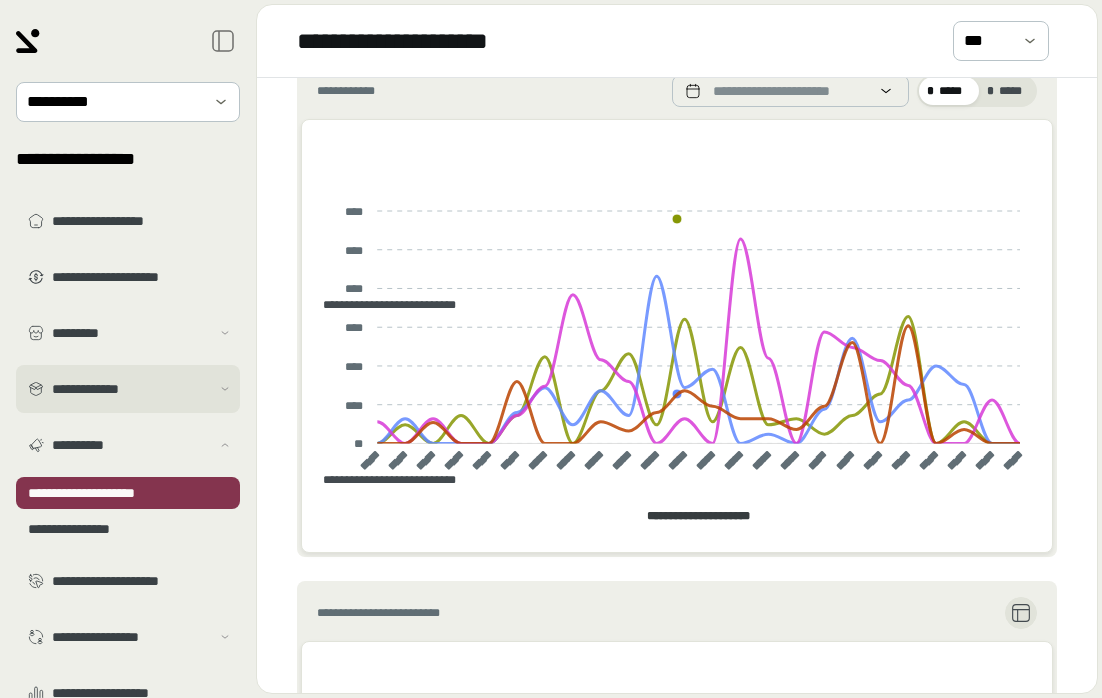 click on "**********" at bounding box center [131, 389] 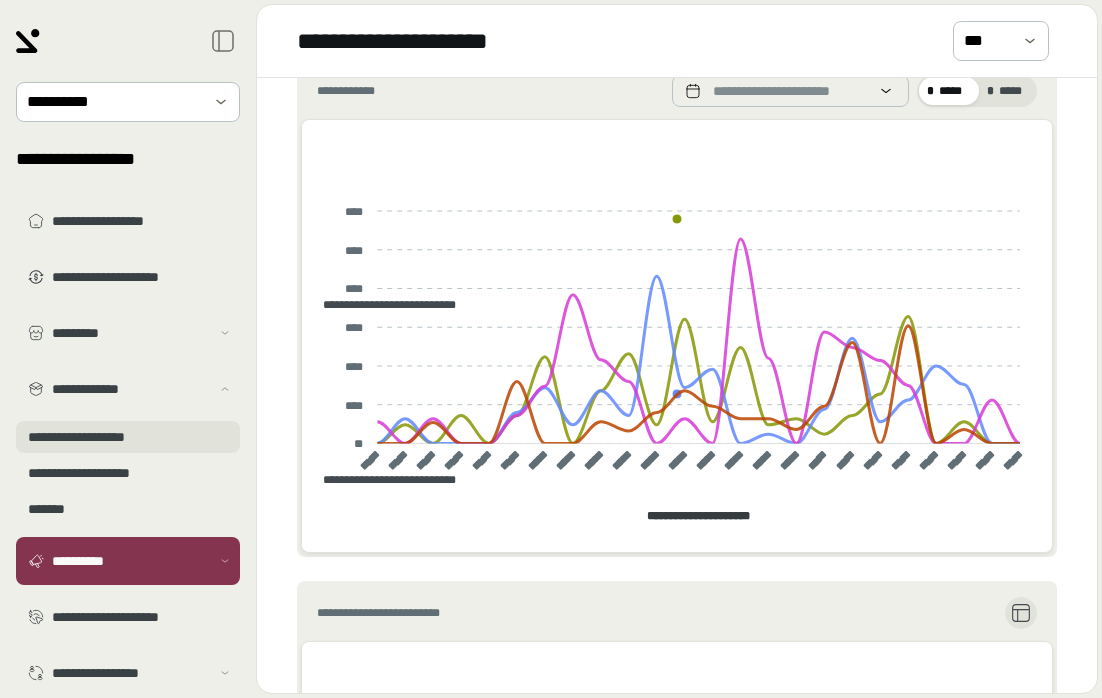 click on "**********" at bounding box center [128, 437] 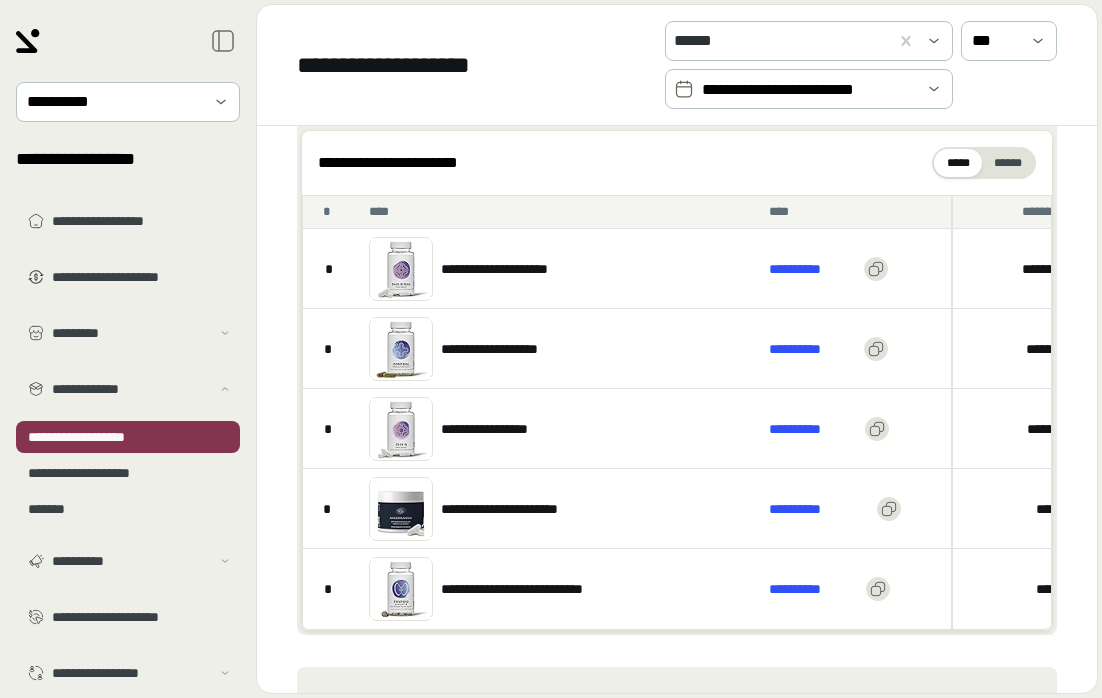 scroll, scrollTop: 157, scrollLeft: 0, axis: vertical 